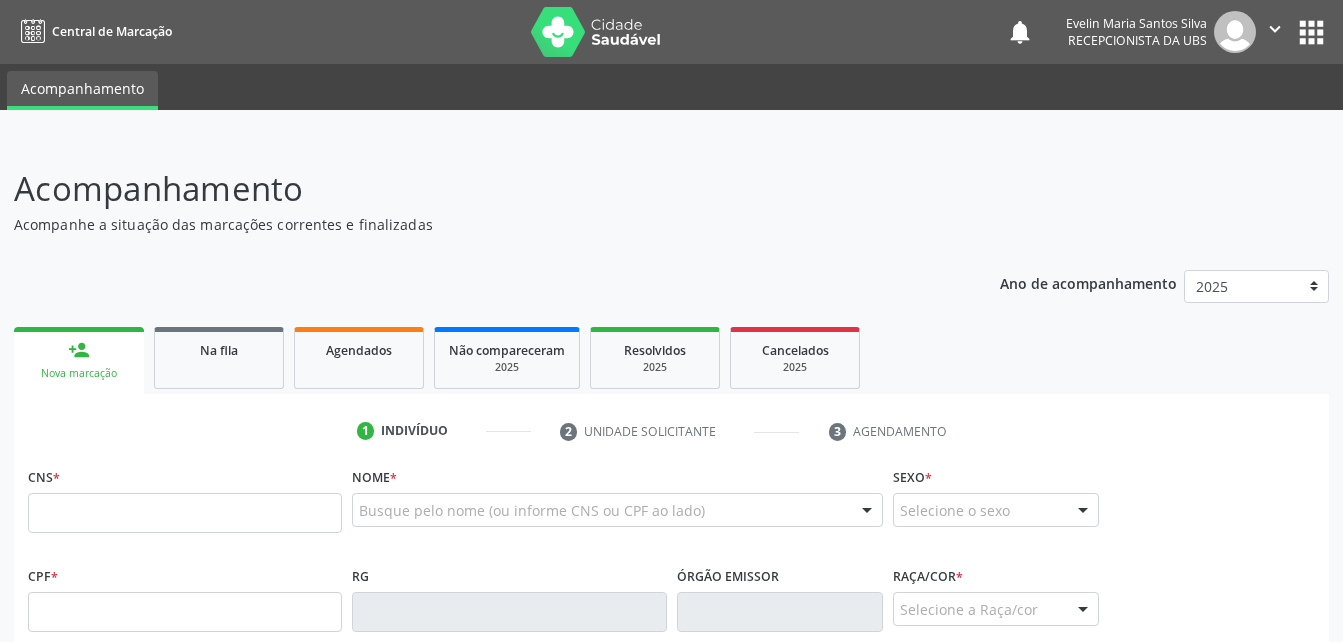 scroll, scrollTop: 53, scrollLeft: 0, axis: vertical 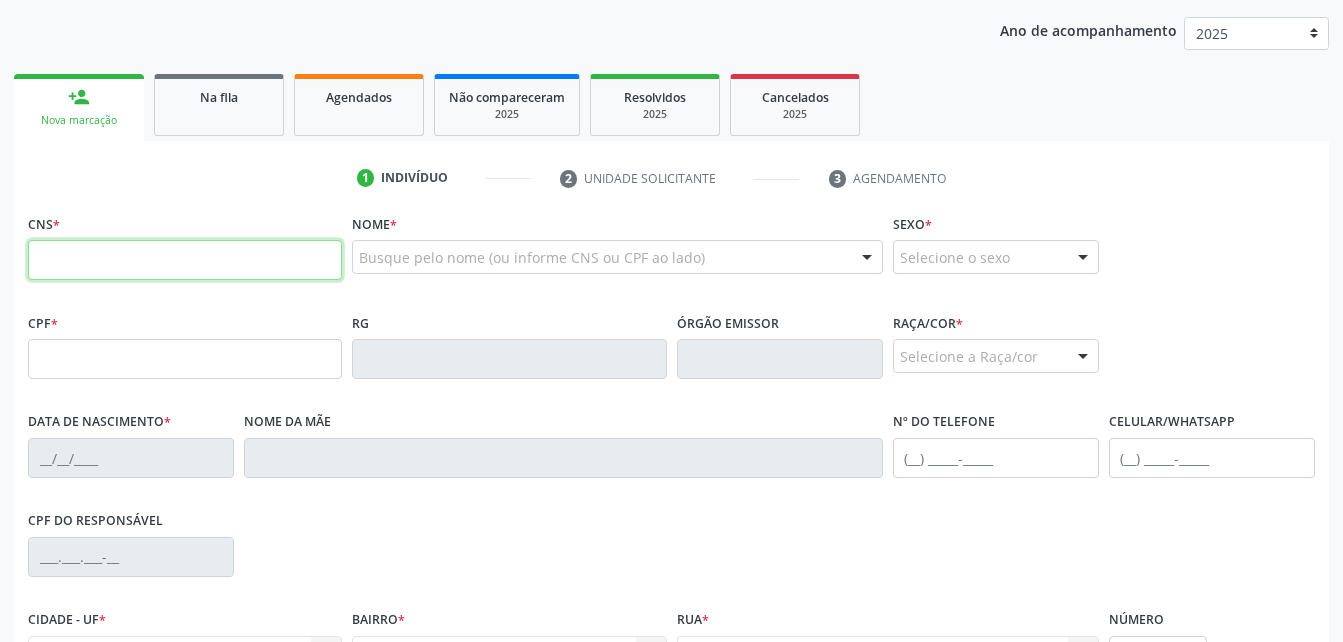 click at bounding box center (185, 260) 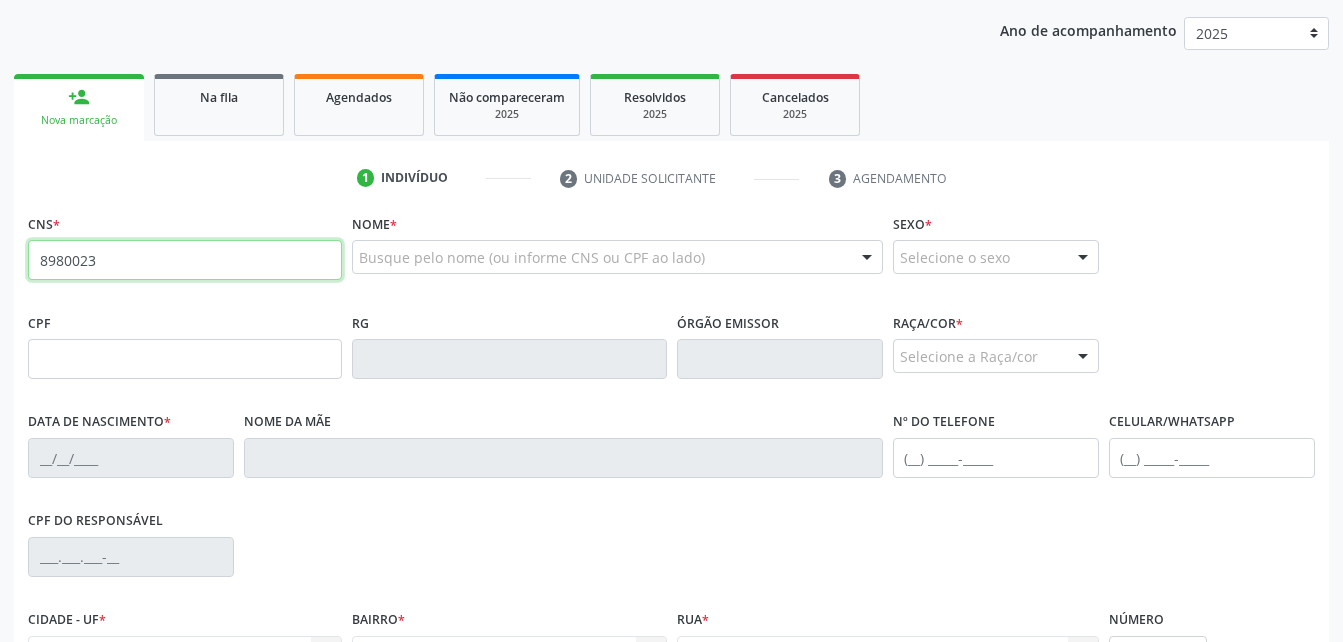 type on "8980023" 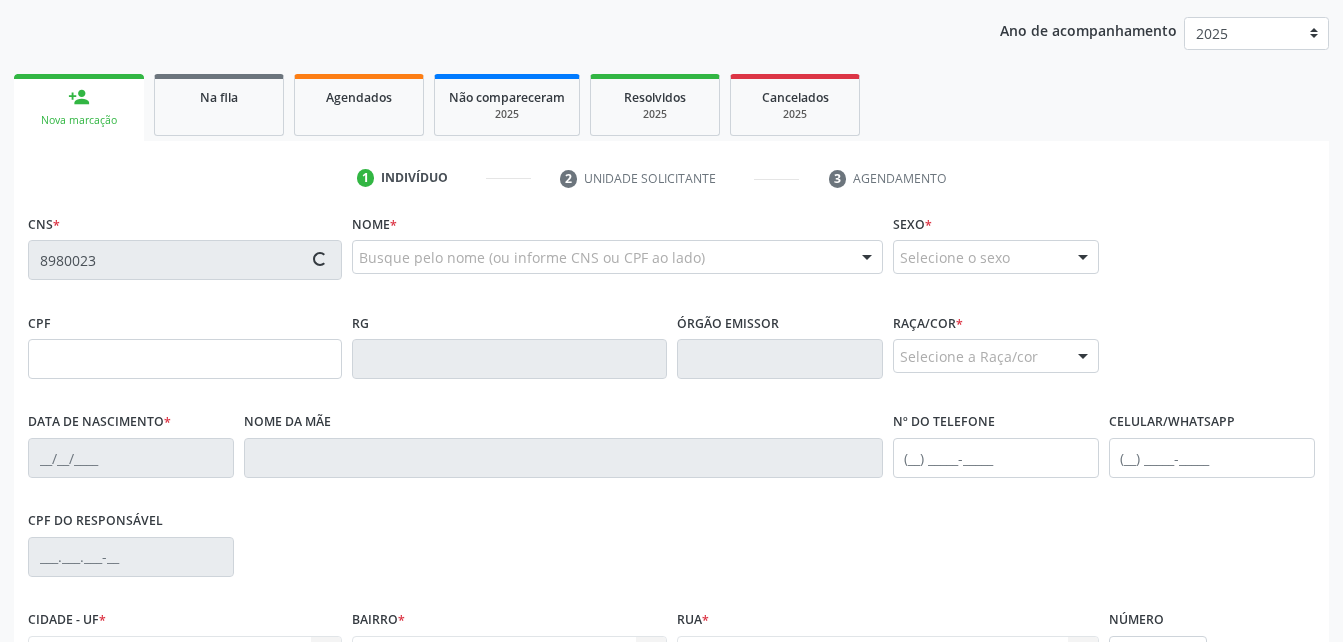 type on "[CPF]" 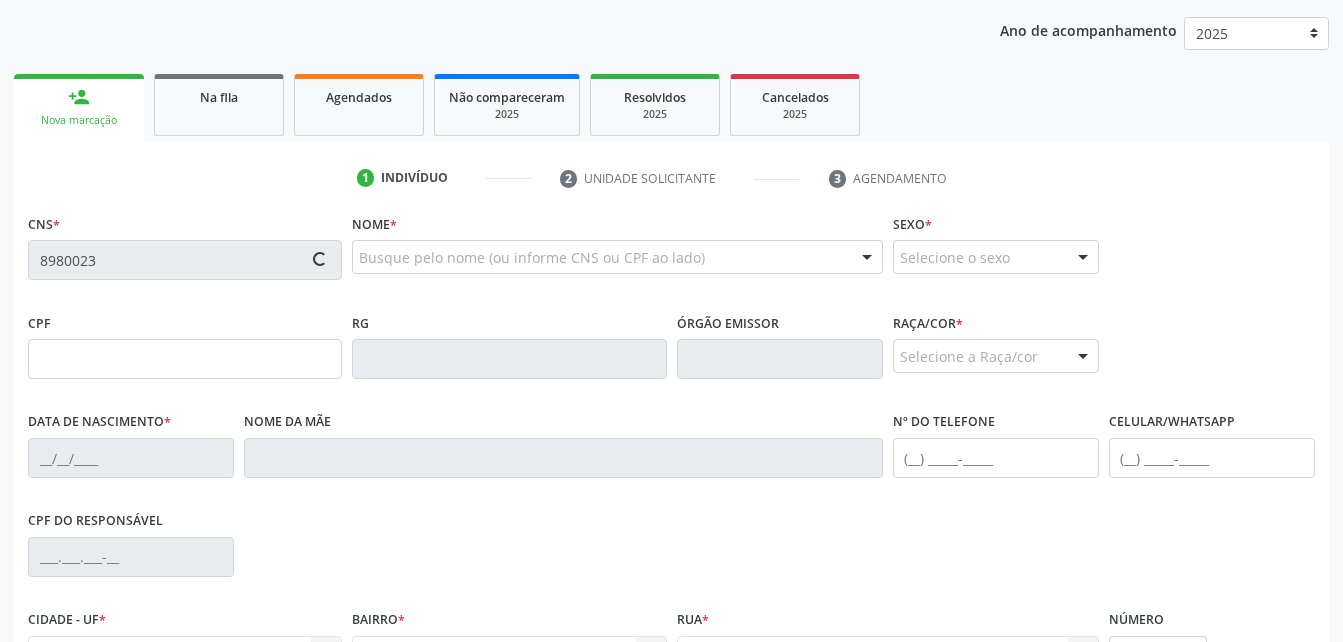 type on "[DATE]" 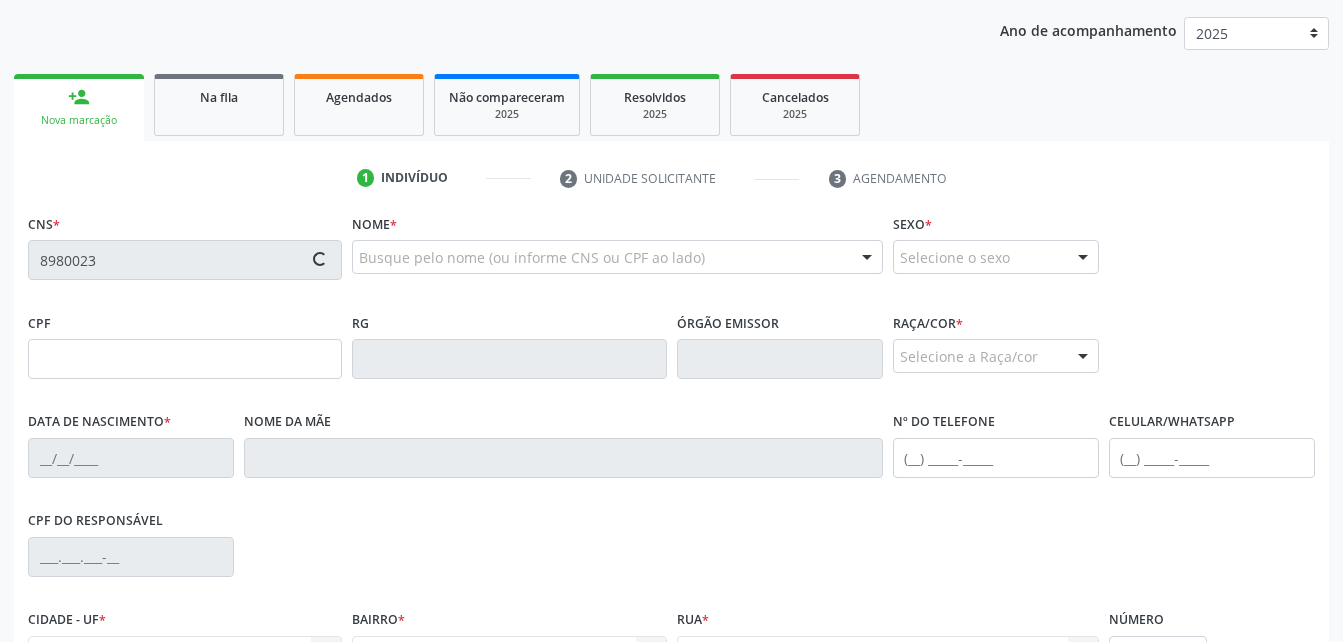 type on "S/N" 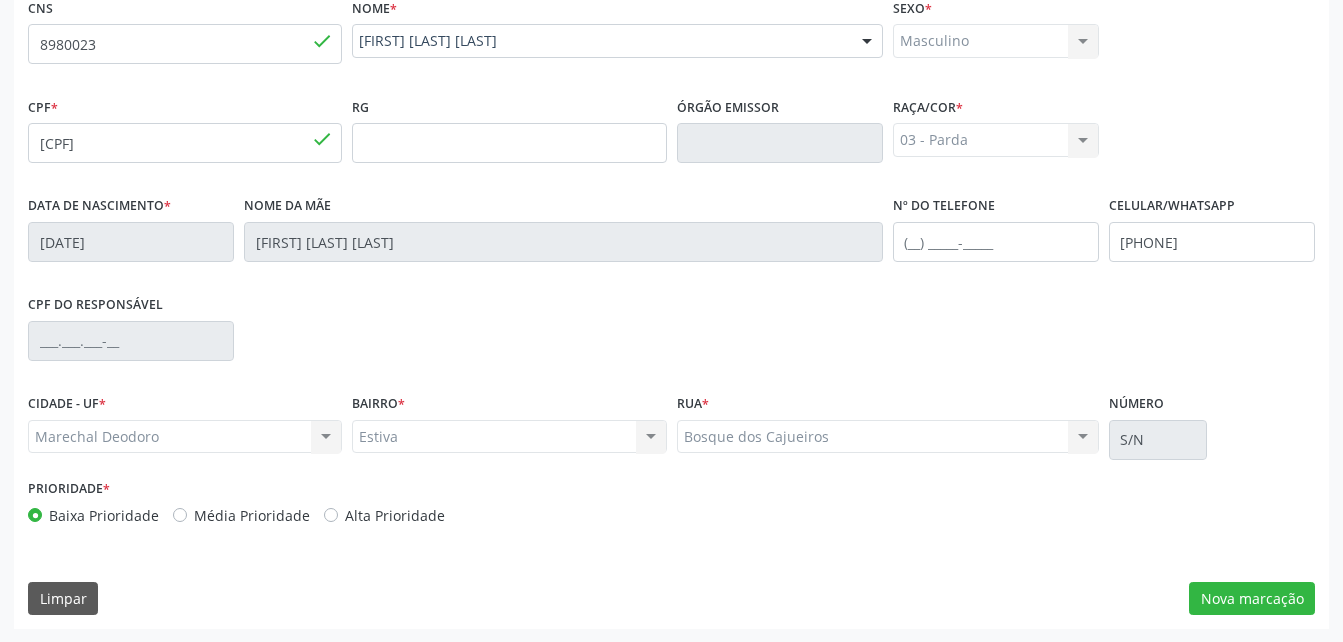 scroll, scrollTop: 470, scrollLeft: 0, axis: vertical 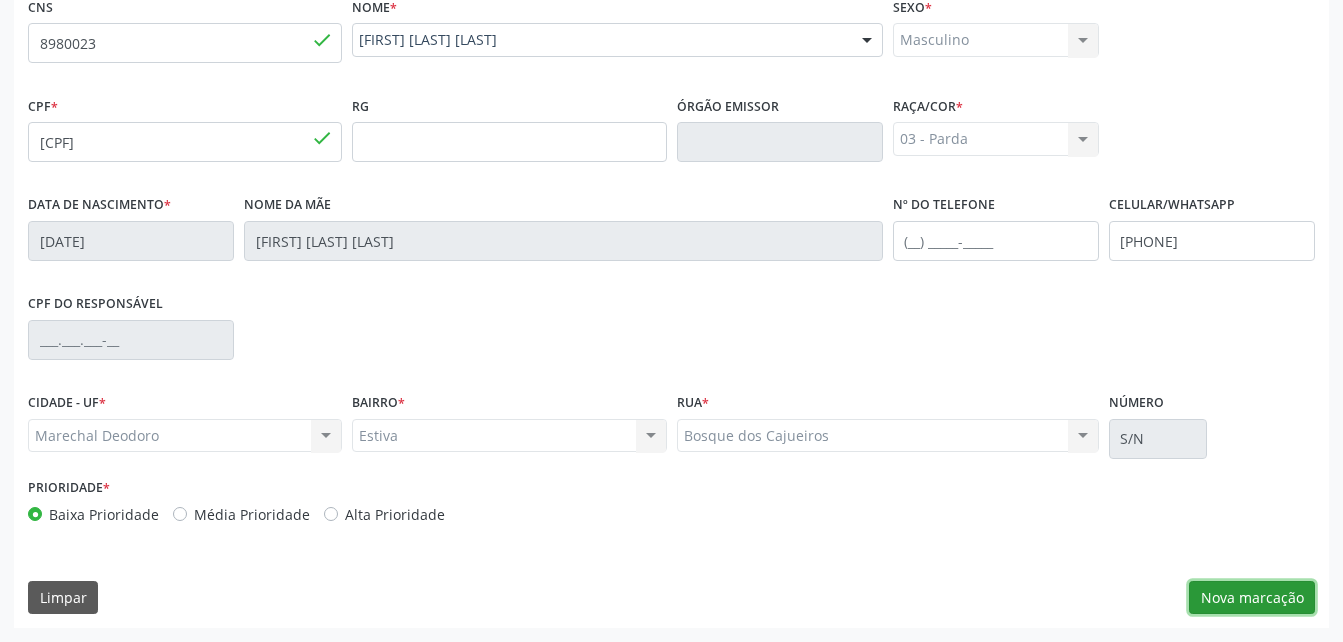 click on "Nova marcação" at bounding box center [1252, 598] 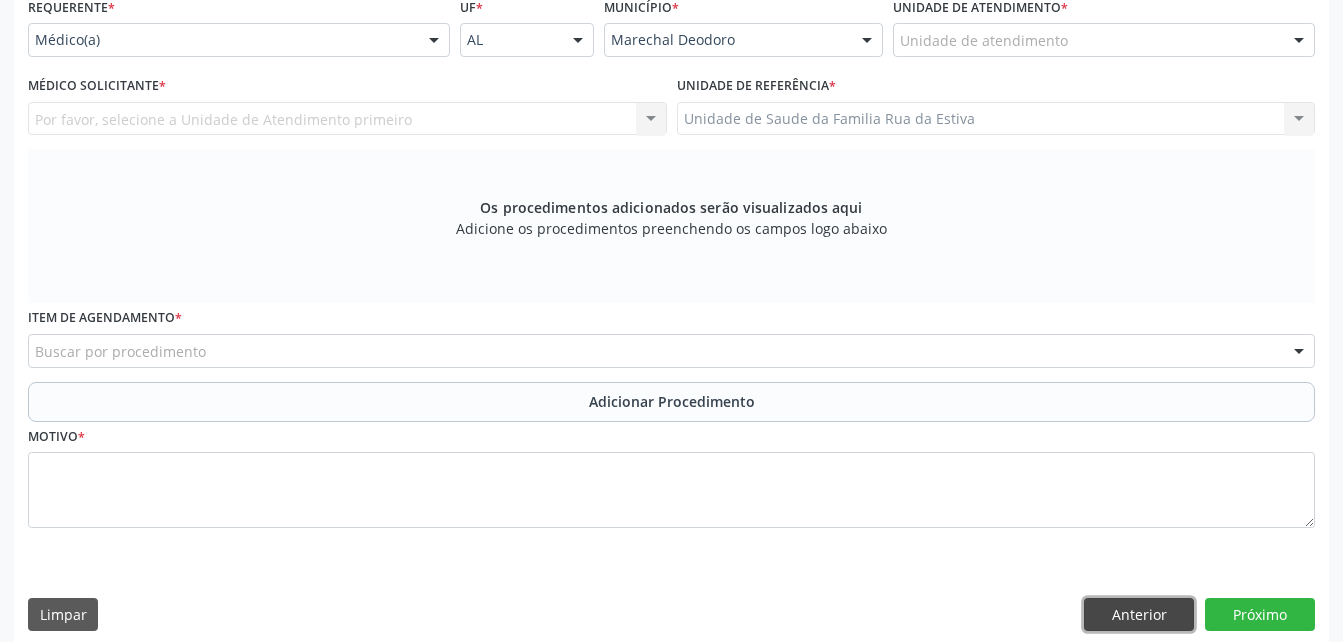 drag, startPoint x: 1190, startPoint y: 603, endPoint x: 1199, endPoint y: 544, distance: 59.682495 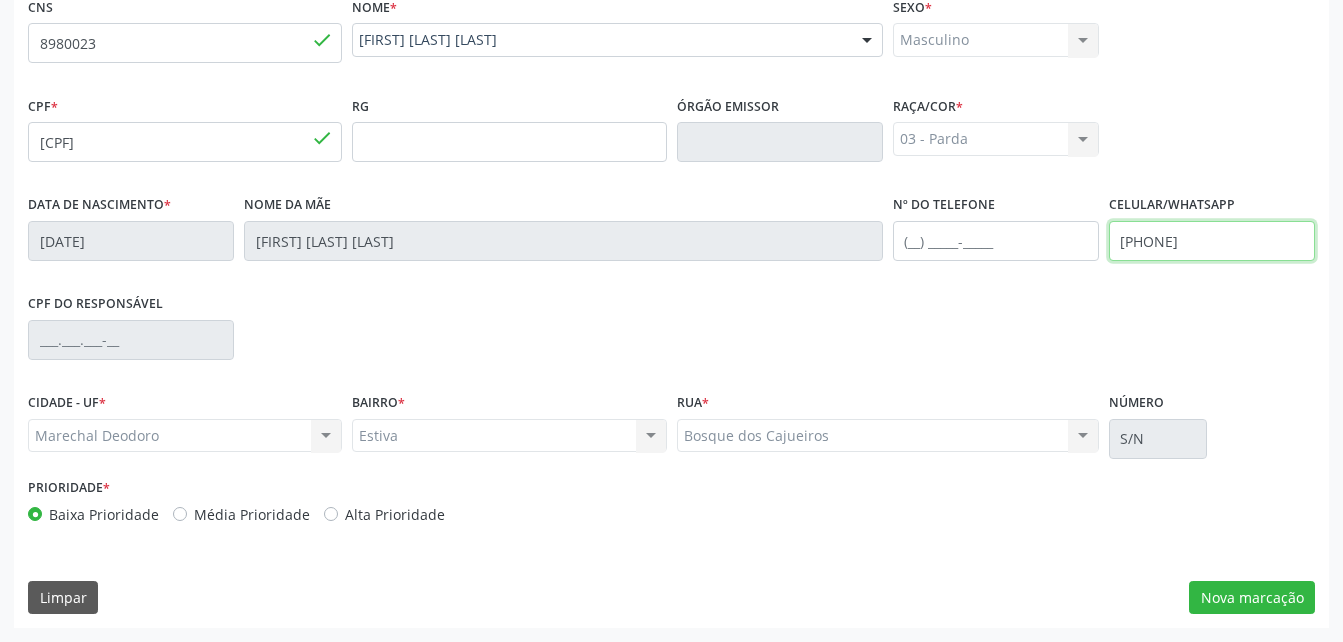click on "[PHONE]" at bounding box center [1212, 241] 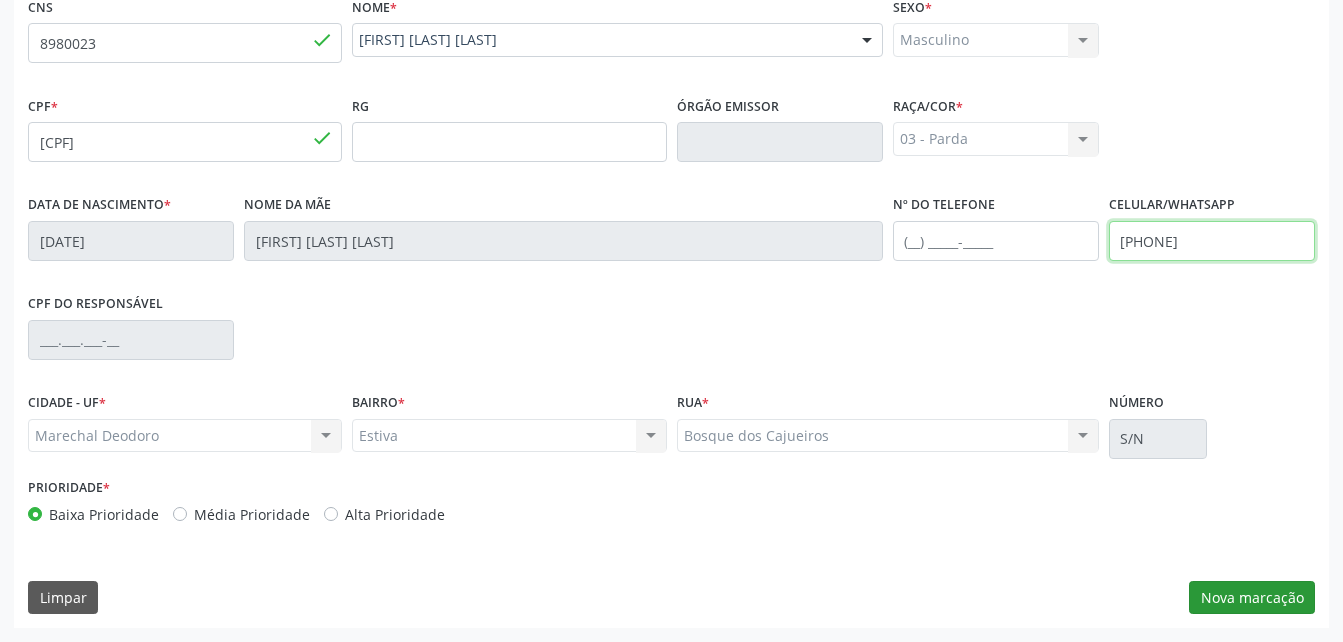 type on "[PHONE]" 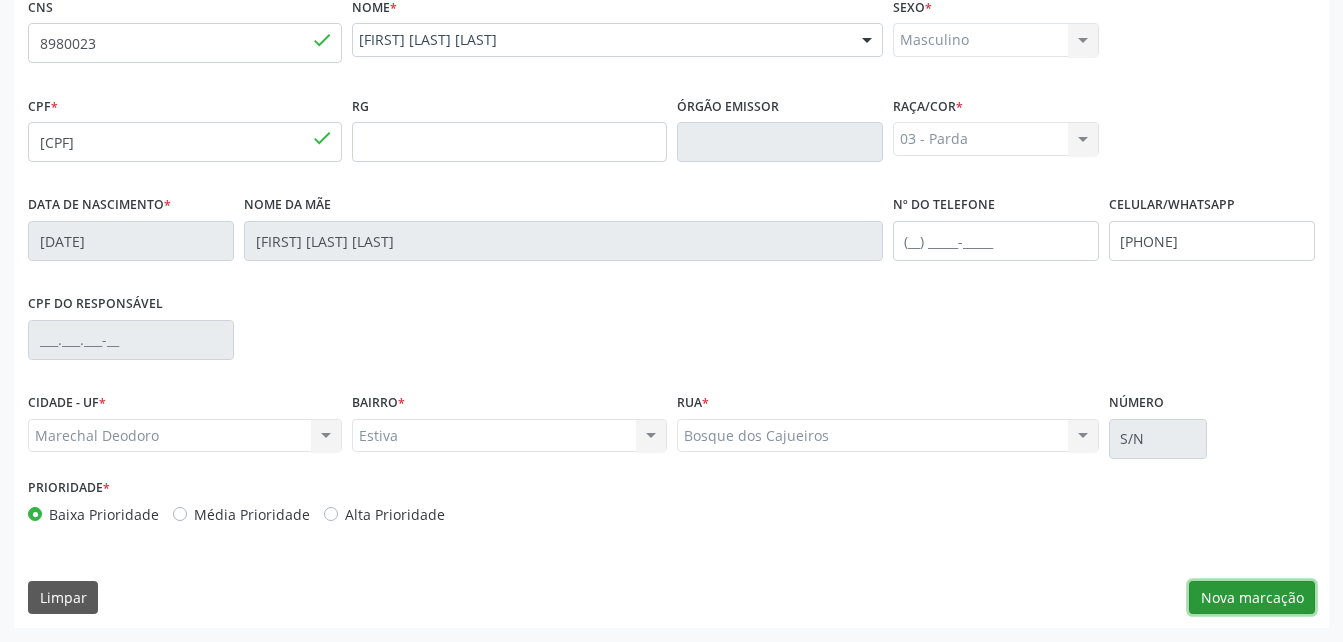 click on "Nova marcação" at bounding box center (1252, 598) 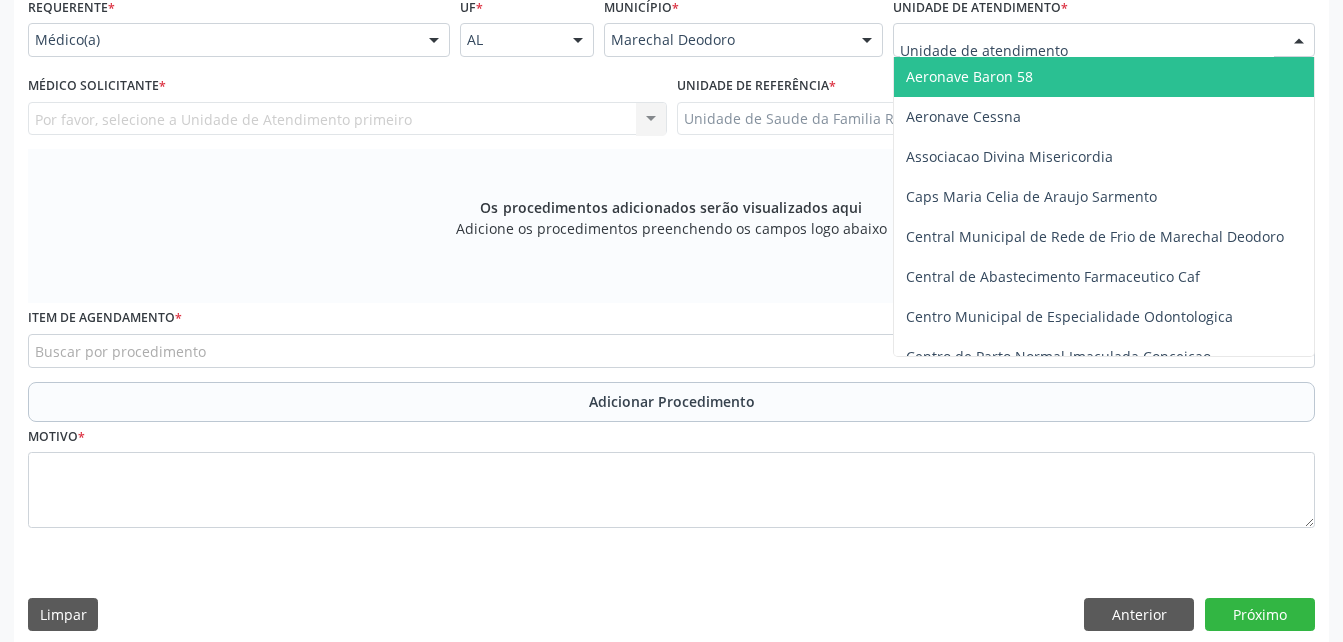 click at bounding box center [1104, 40] 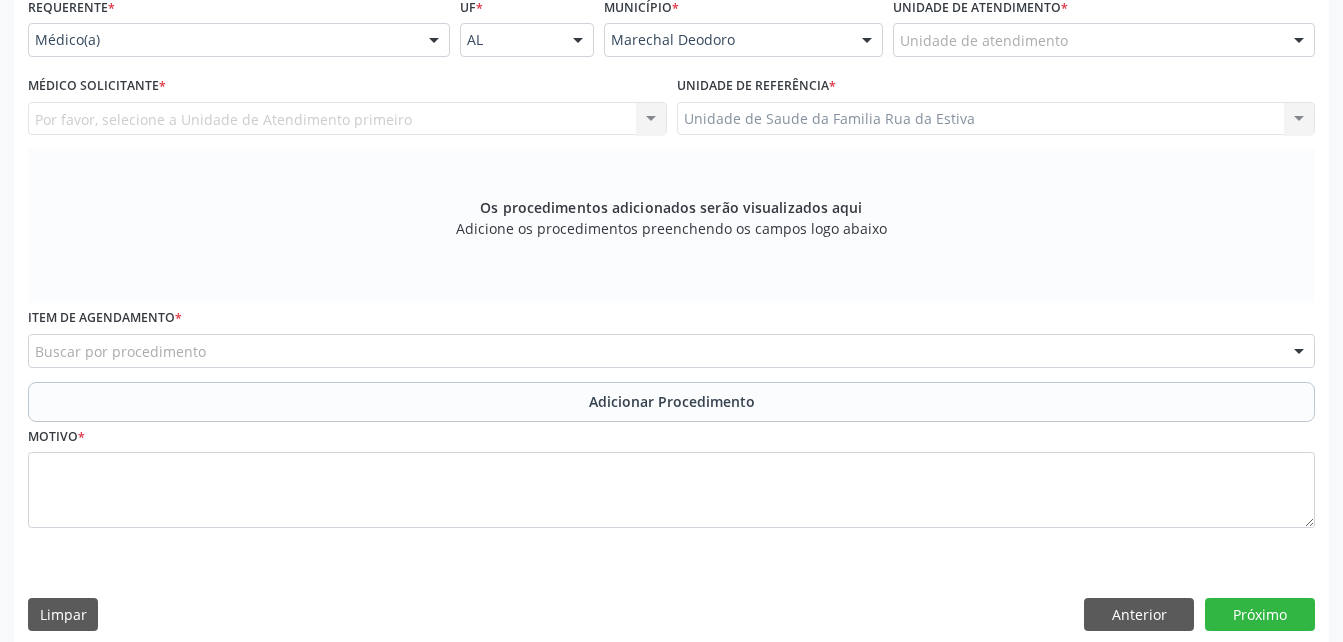 click on "Por favor, selecione a Unidade de Atendimento primeiro
Nenhum resultado encontrado para: "   "
Não há nenhuma opção para ser exibida." at bounding box center [347, 119] 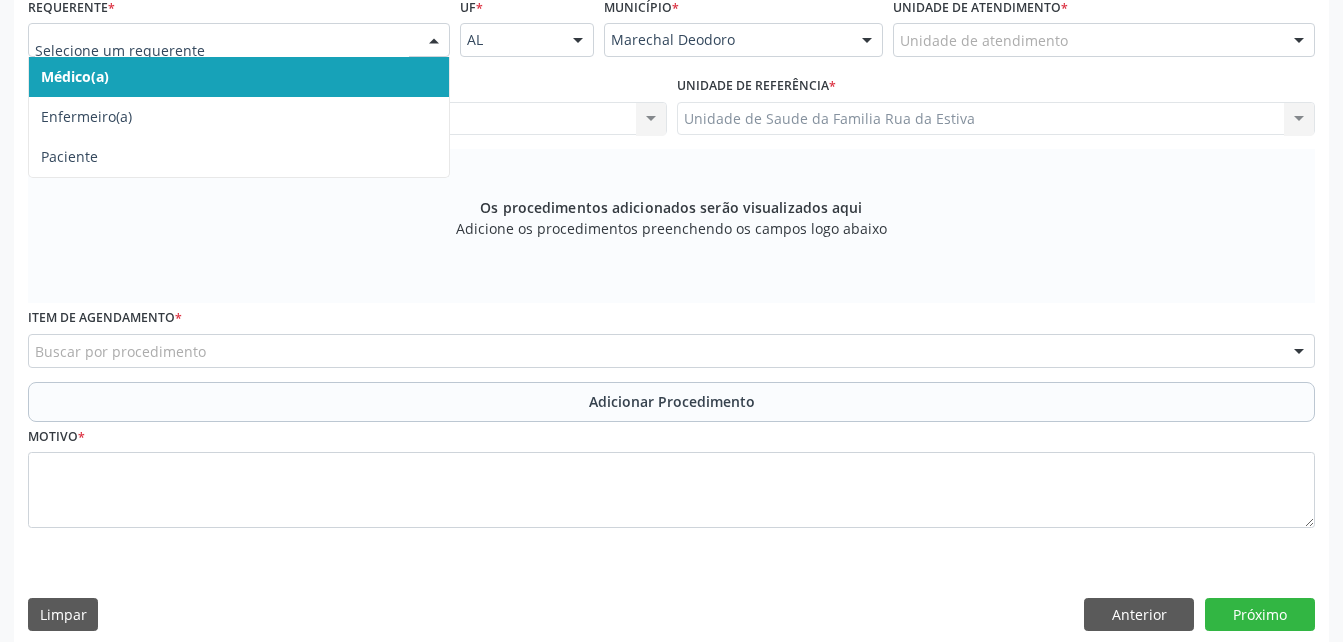 click at bounding box center (434, 41) 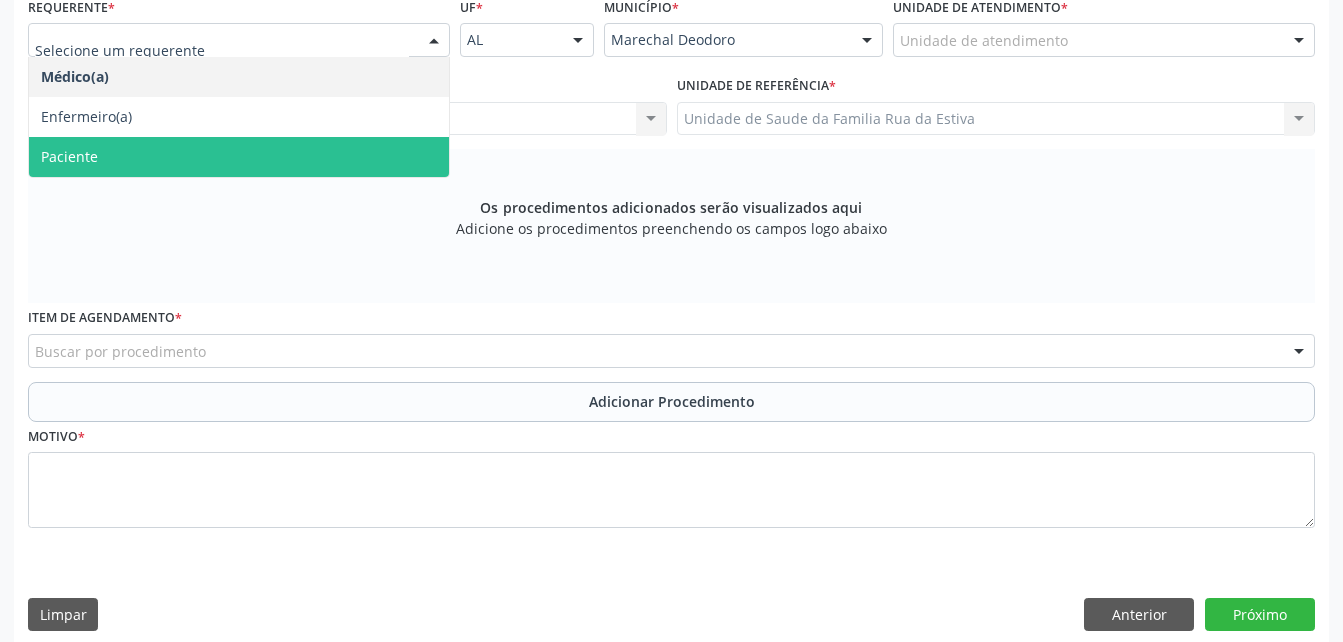 click on "Paciente" at bounding box center [239, 157] 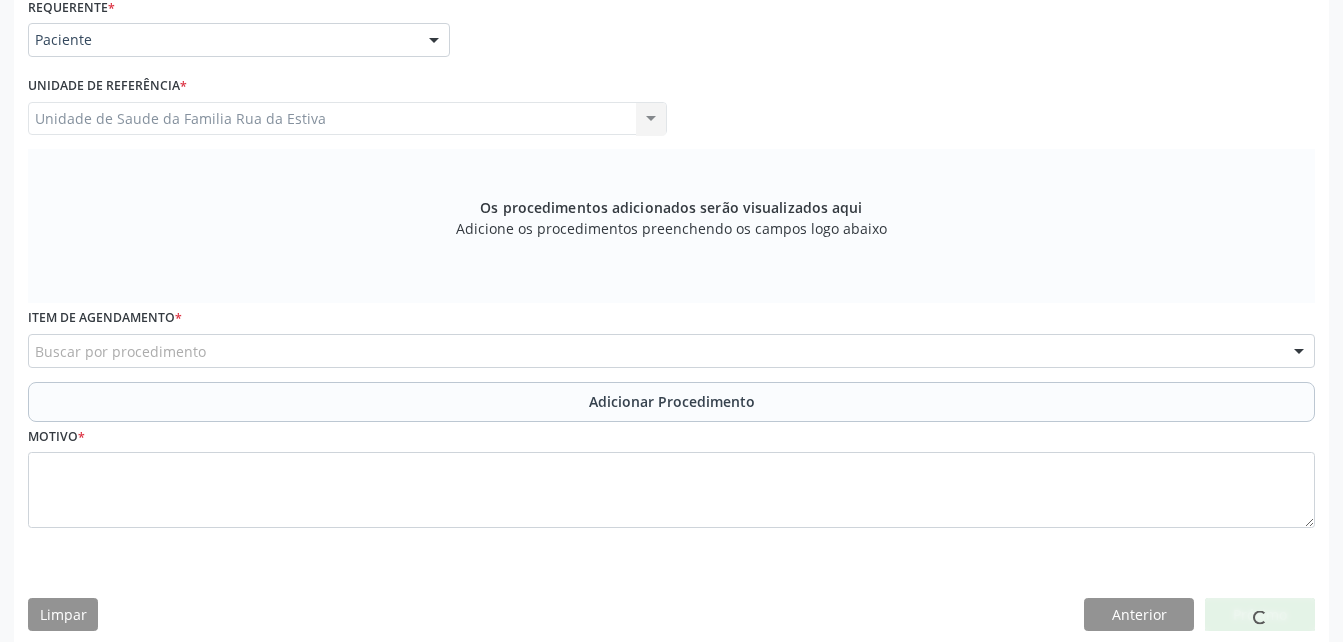 click on "Buscar por procedimento" at bounding box center [671, 351] 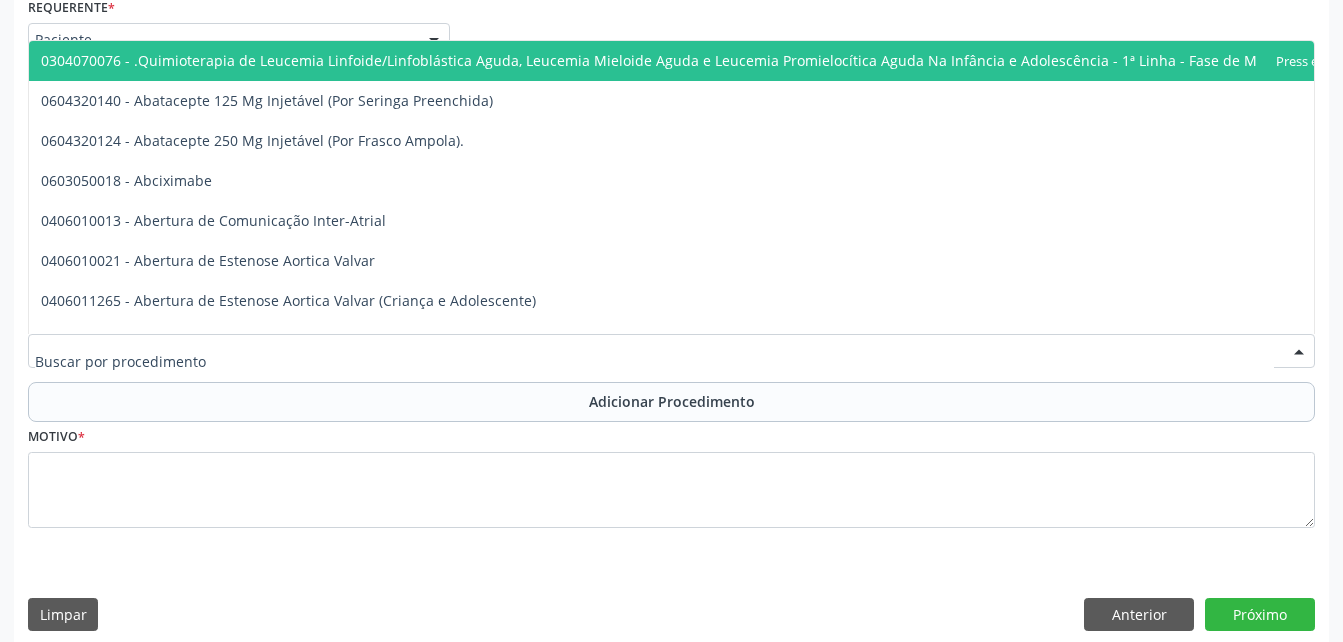 drag, startPoint x: 355, startPoint y: 358, endPoint x: 335, endPoint y: 351, distance: 21.189621 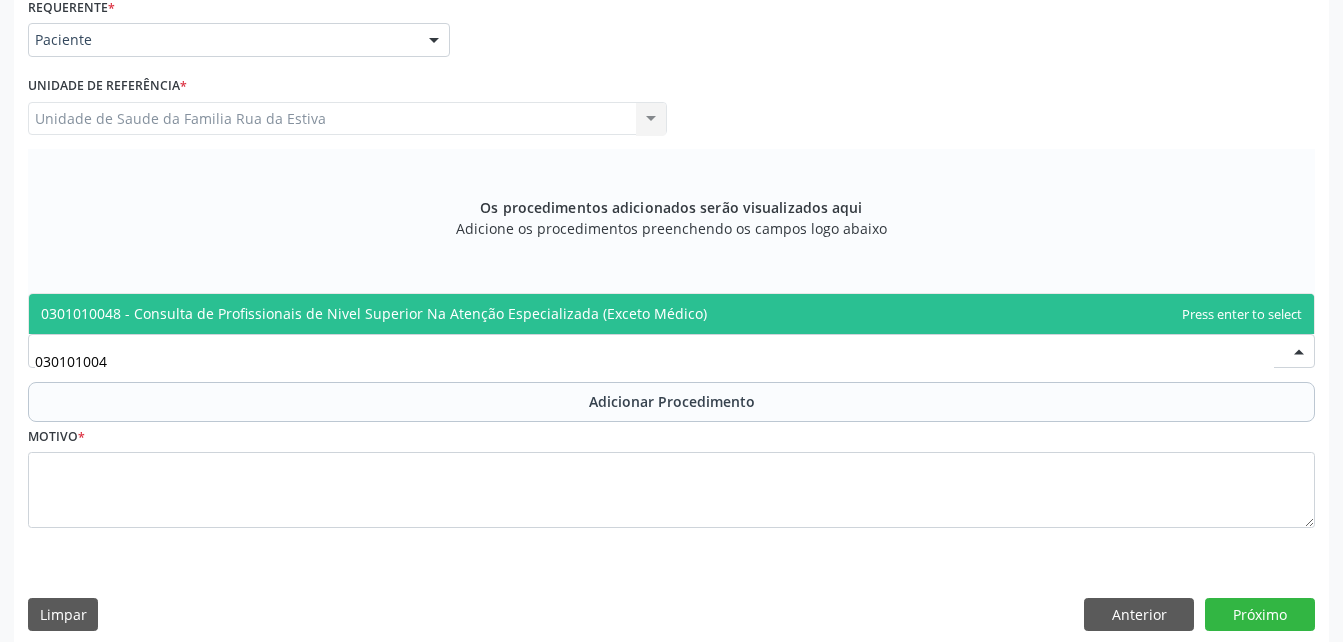 type on "0301010048" 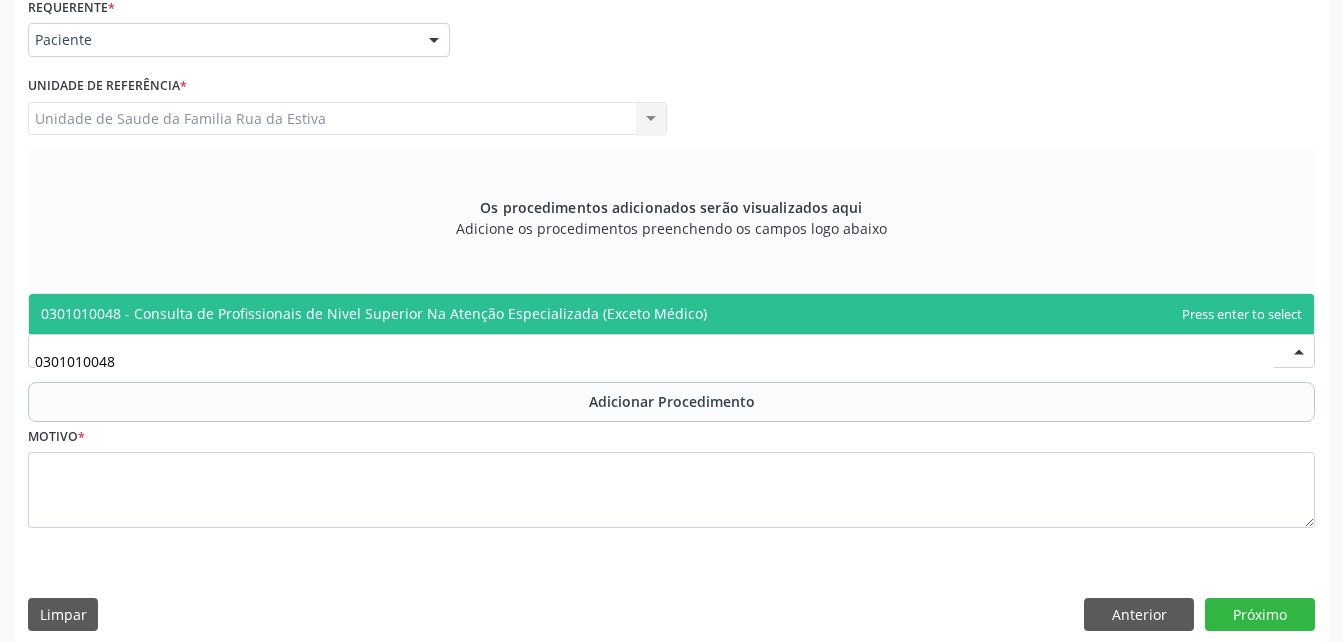 click on "0301010048 - Consulta de Profissionais de Nivel Superior Na Atenção Especializada (Exceto Médico)" at bounding box center (374, 313) 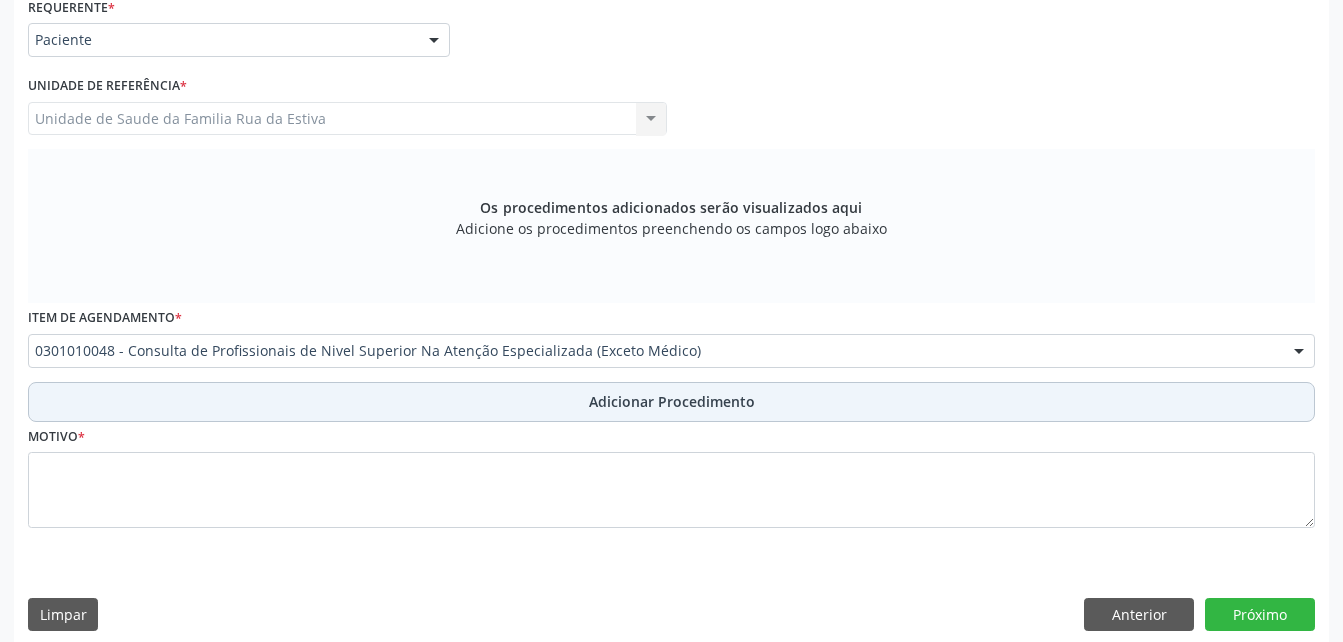 click on "Adicionar Procedimento" at bounding box center (671, 402) 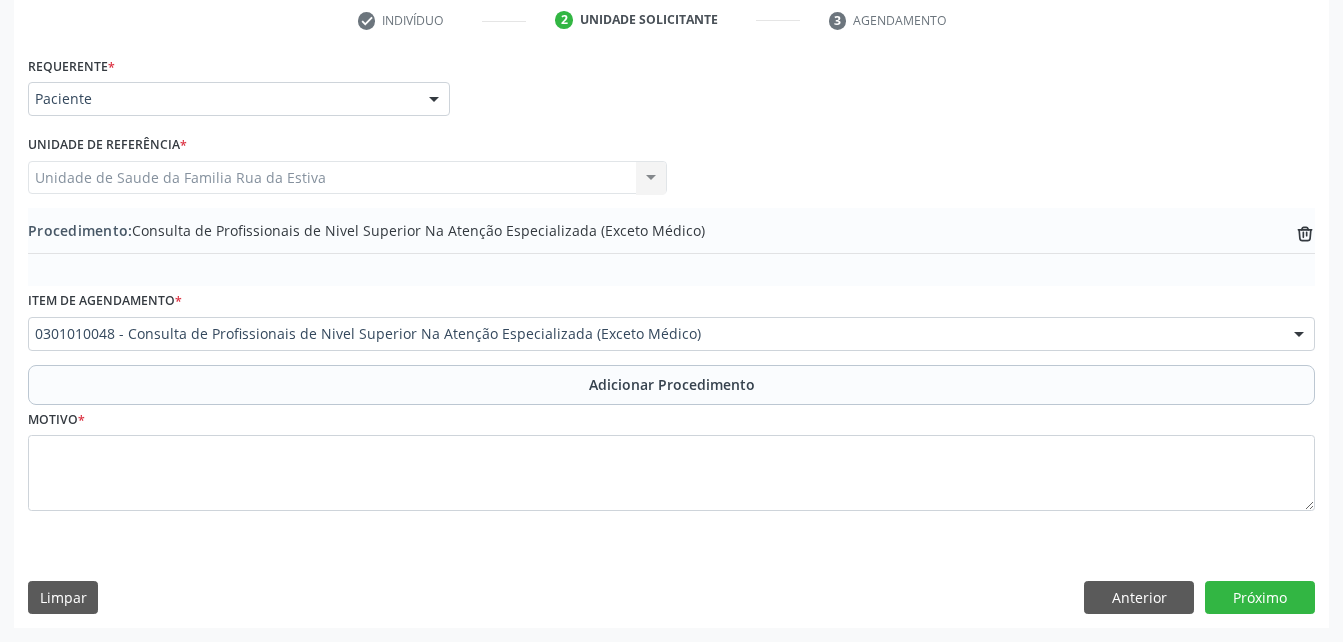 scroll, scrollTop: 411, scrollLeft: 0, axis: vertical 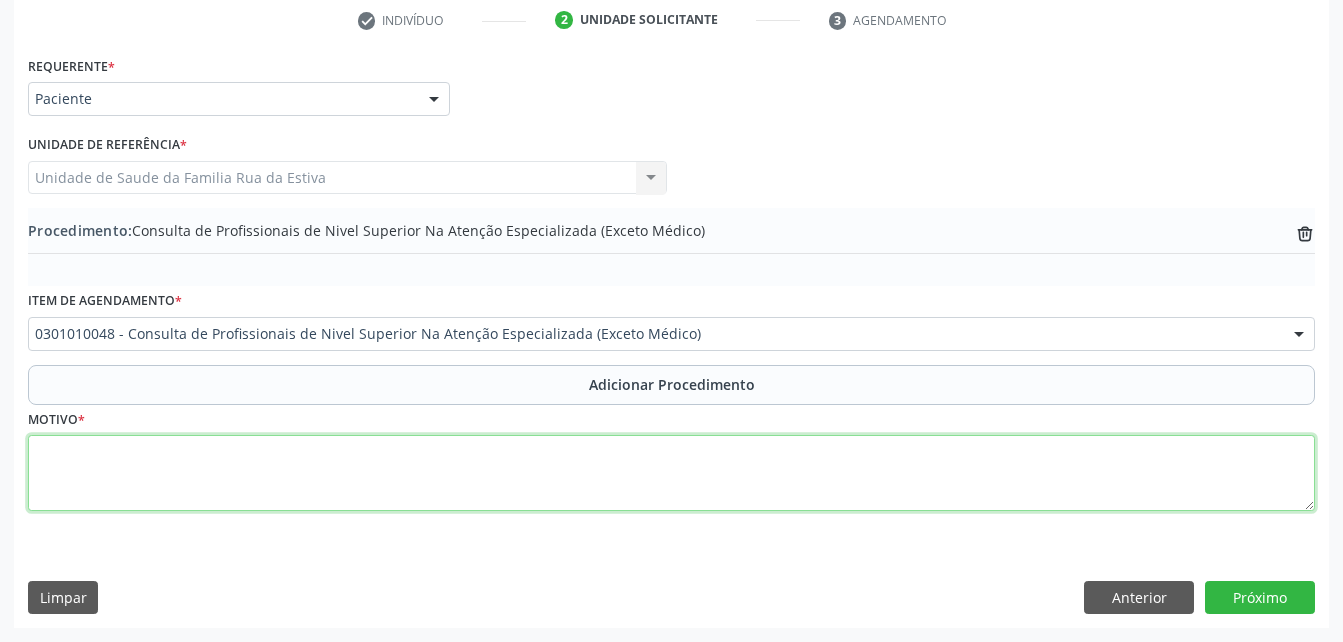 click at bounding box center (671, 473) 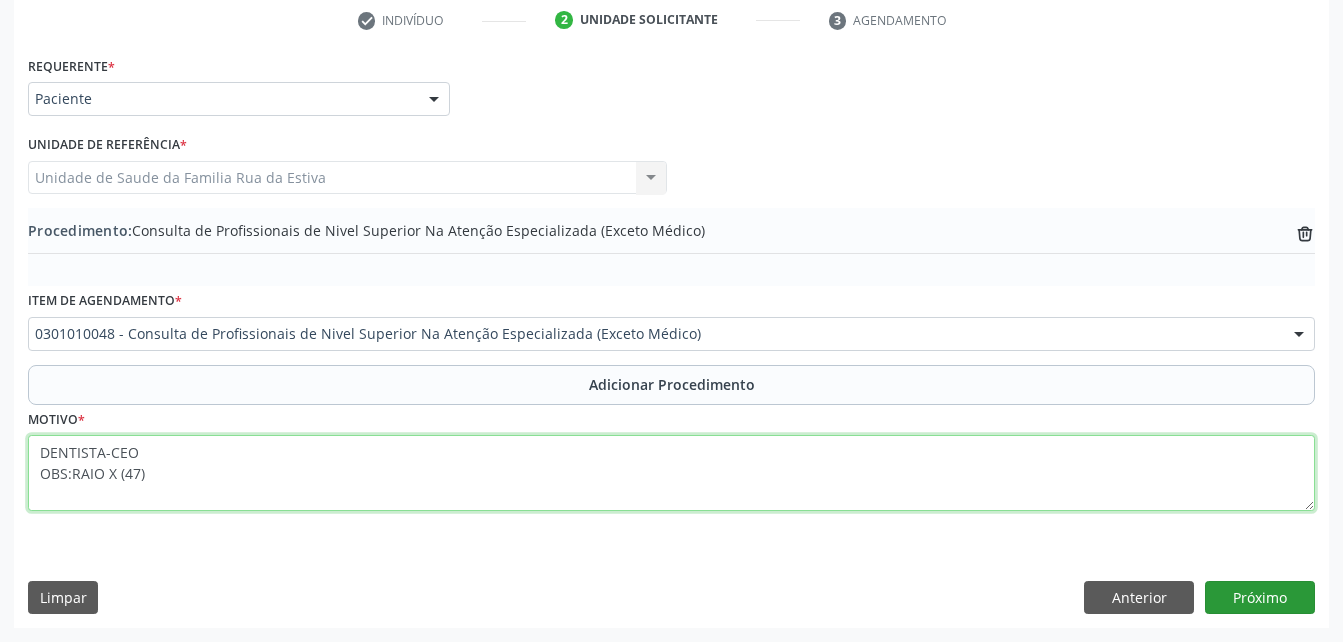 type on "DENTISTA-CEO
OBS:RAIO X (47)" 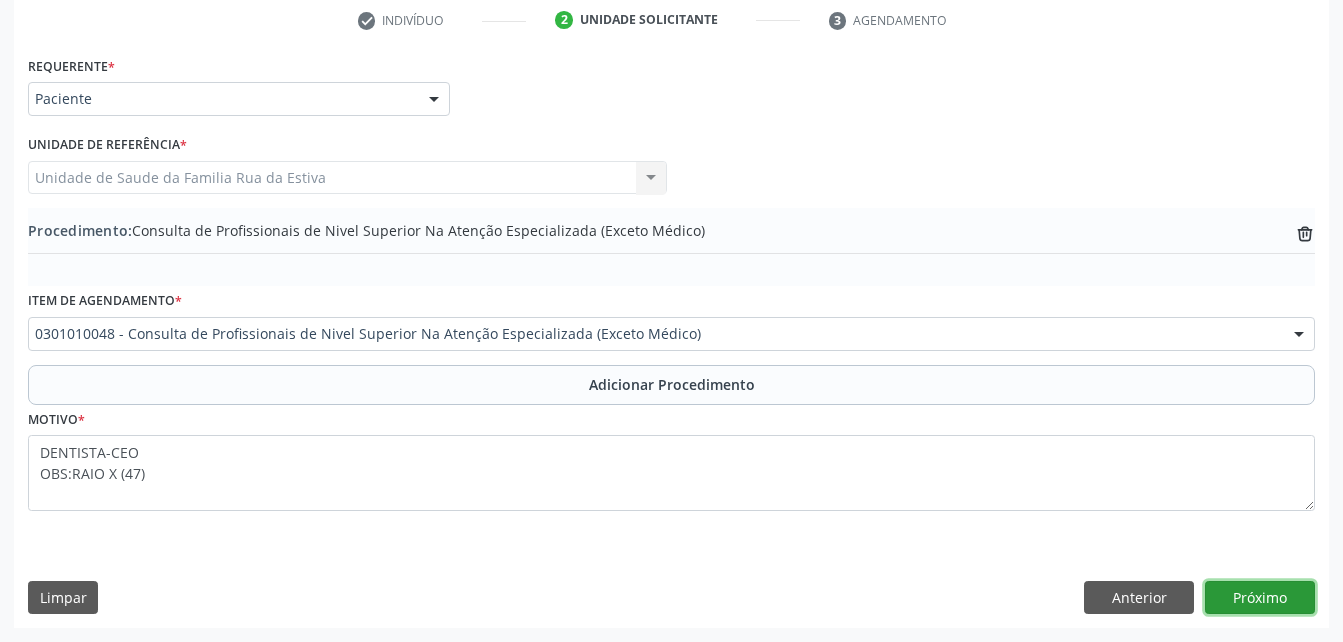 click on "Próximo" at bounding box center [1260, 598] 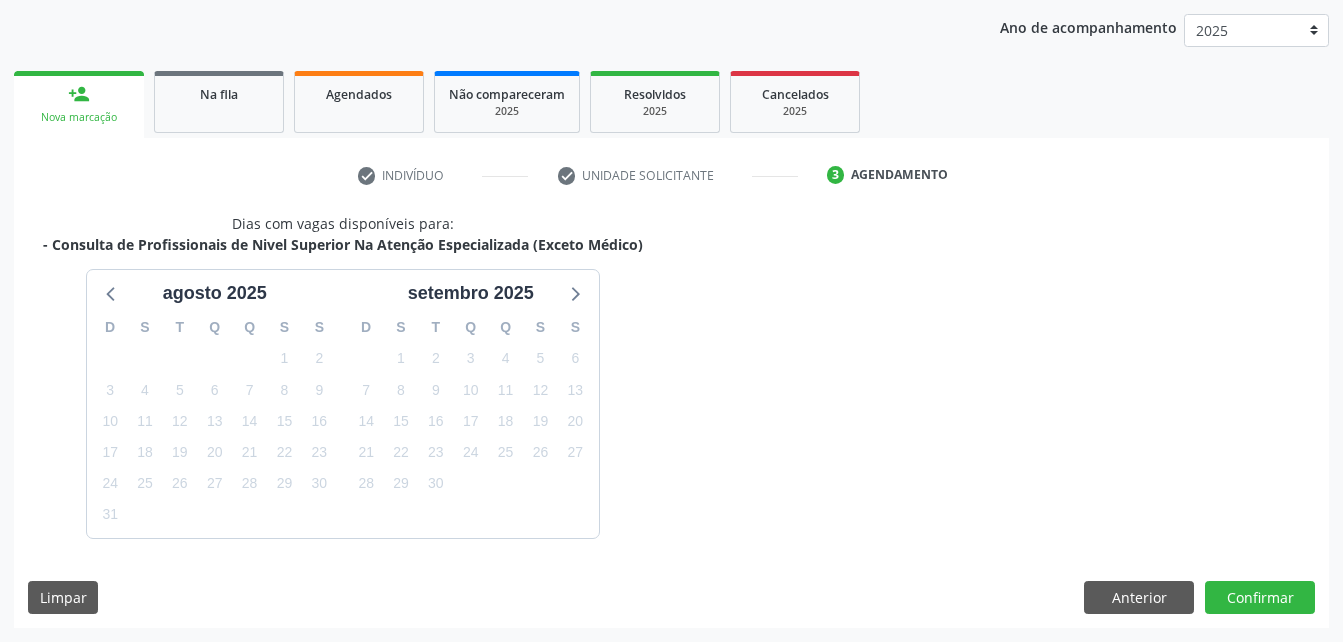scroll, scrollTop: 315, scrollLeft: 0, axis: vertical 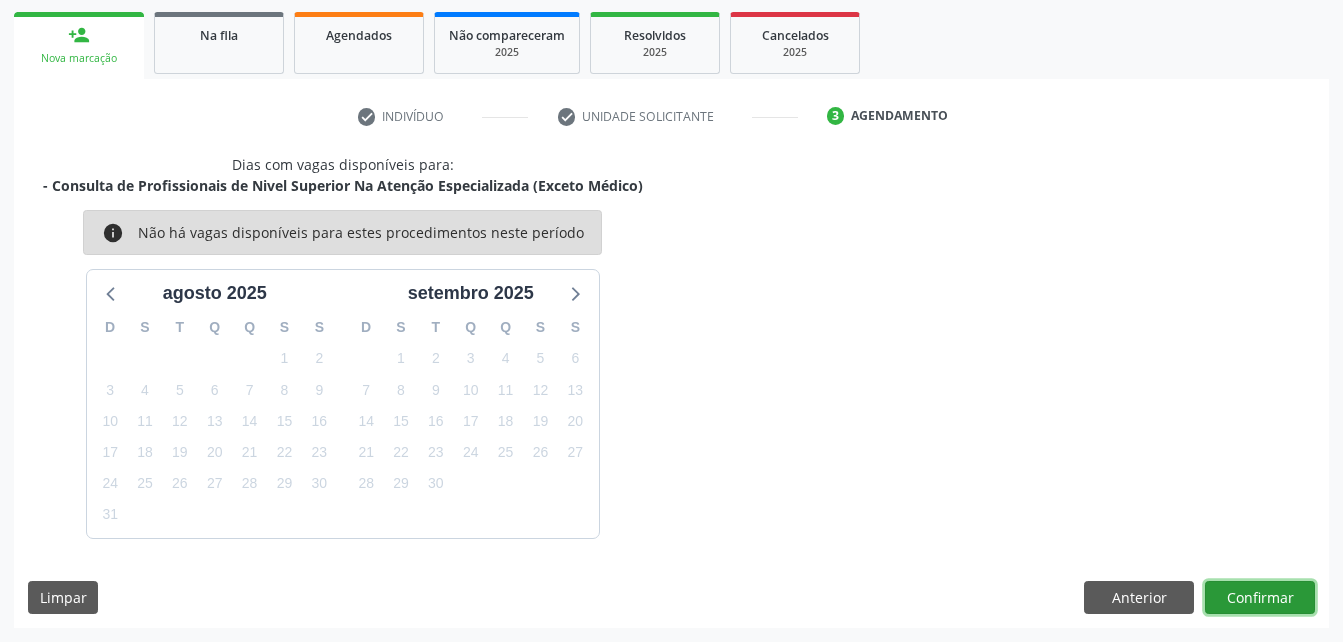 click on "Confirmar" at bounding box center (1260, 598) 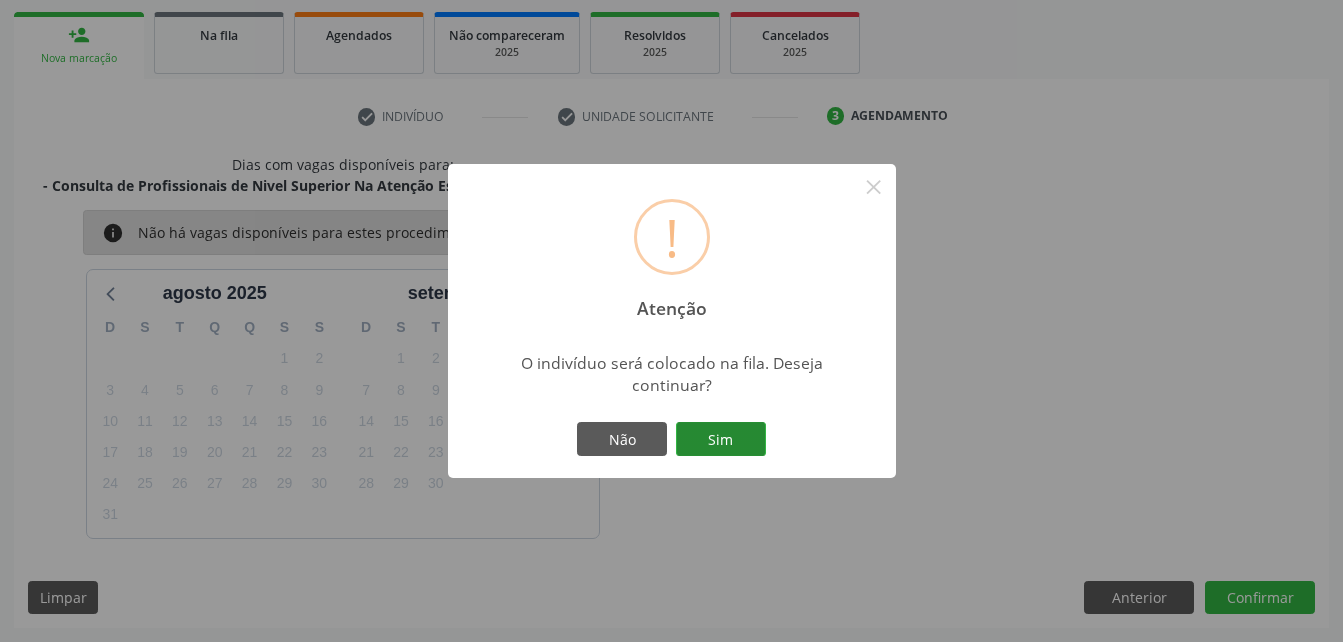 click on "Sim" at bounding box center [721, 439] 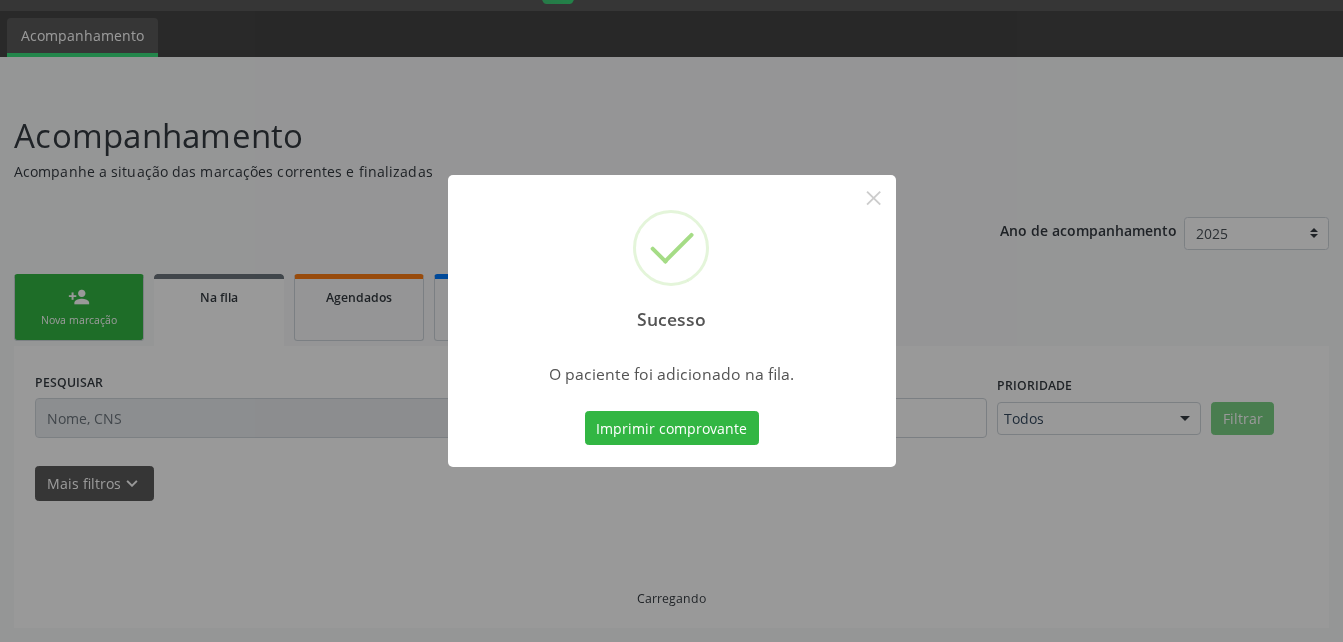 scroll, scrollTop: 53, scrollLeft: 0, axis: vertical 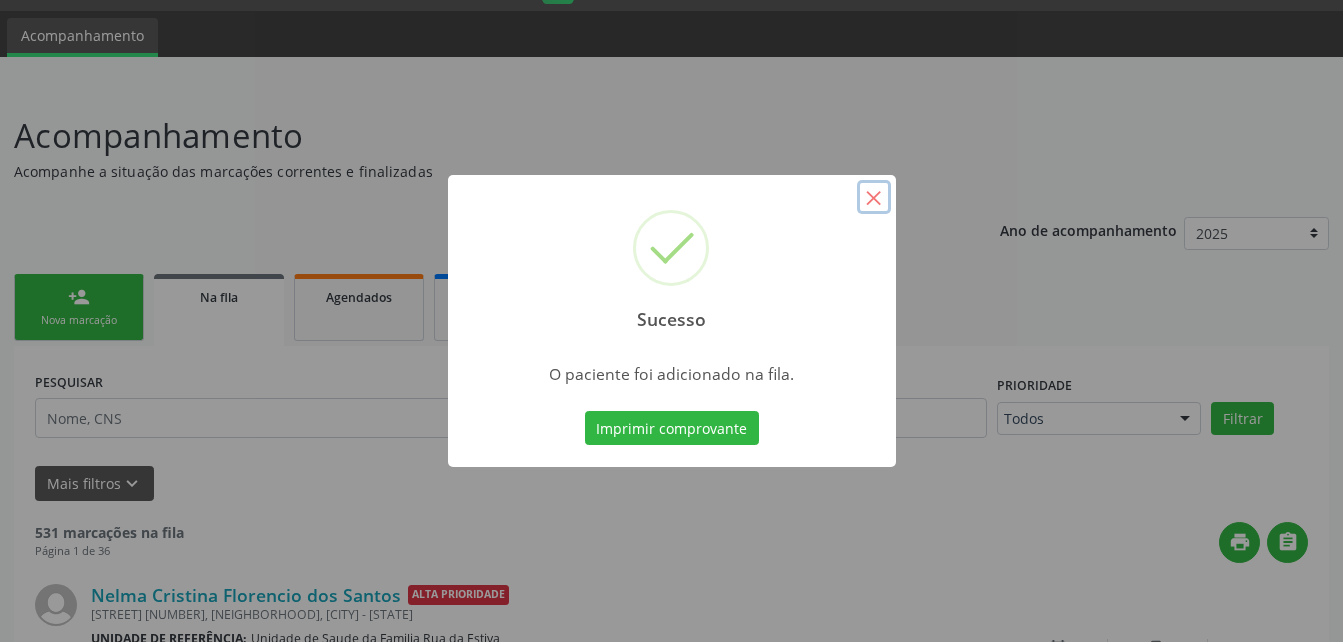 drag, startPoint x: 890, startPoint y: 204, endPoint x: 880, endPoint y: 195, distance: 13.453624 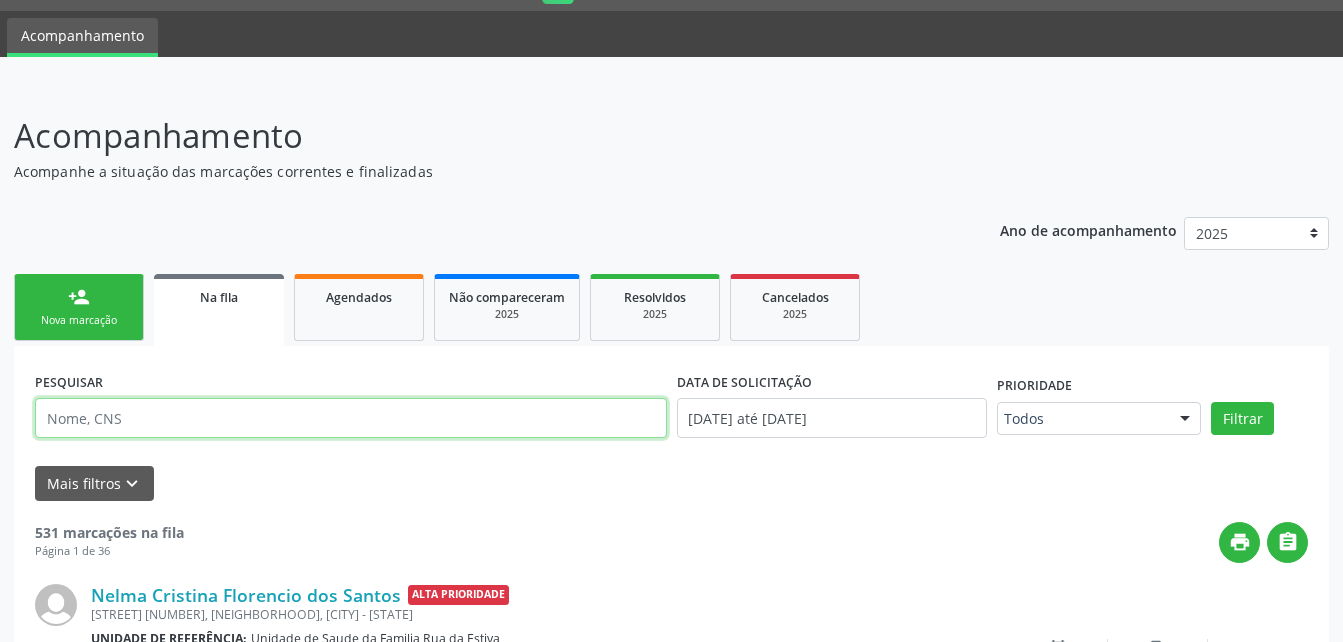 click at bounding box center (351, 418) 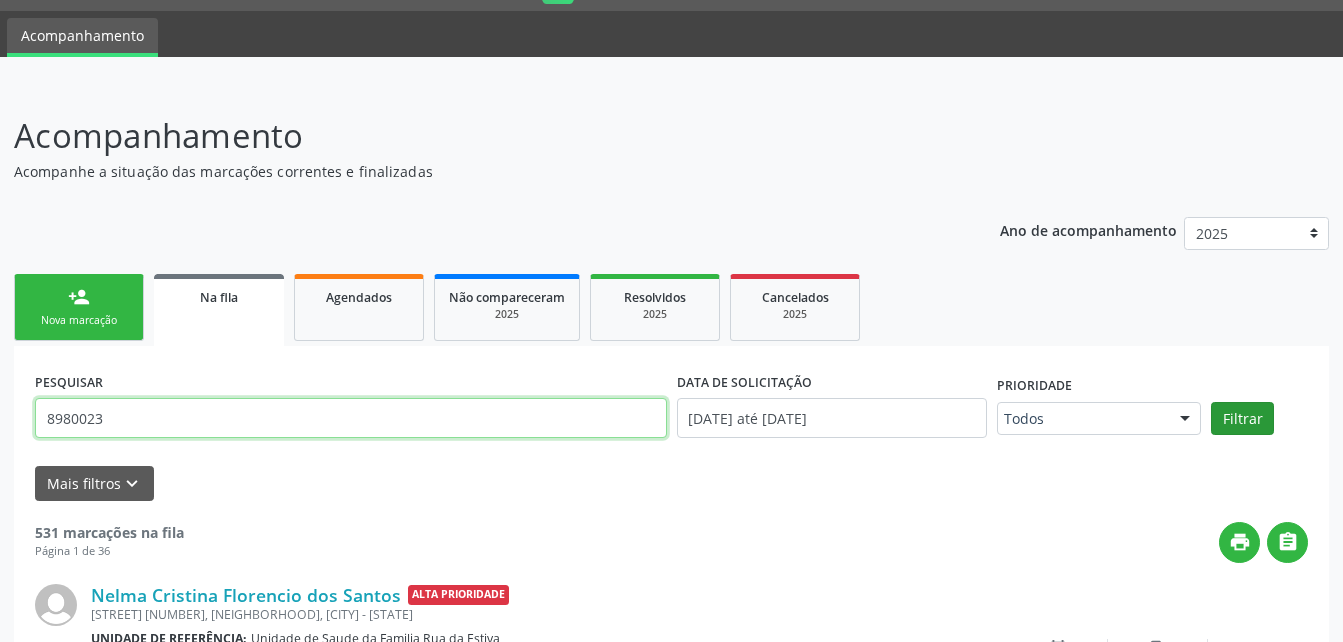 type on "8980023" 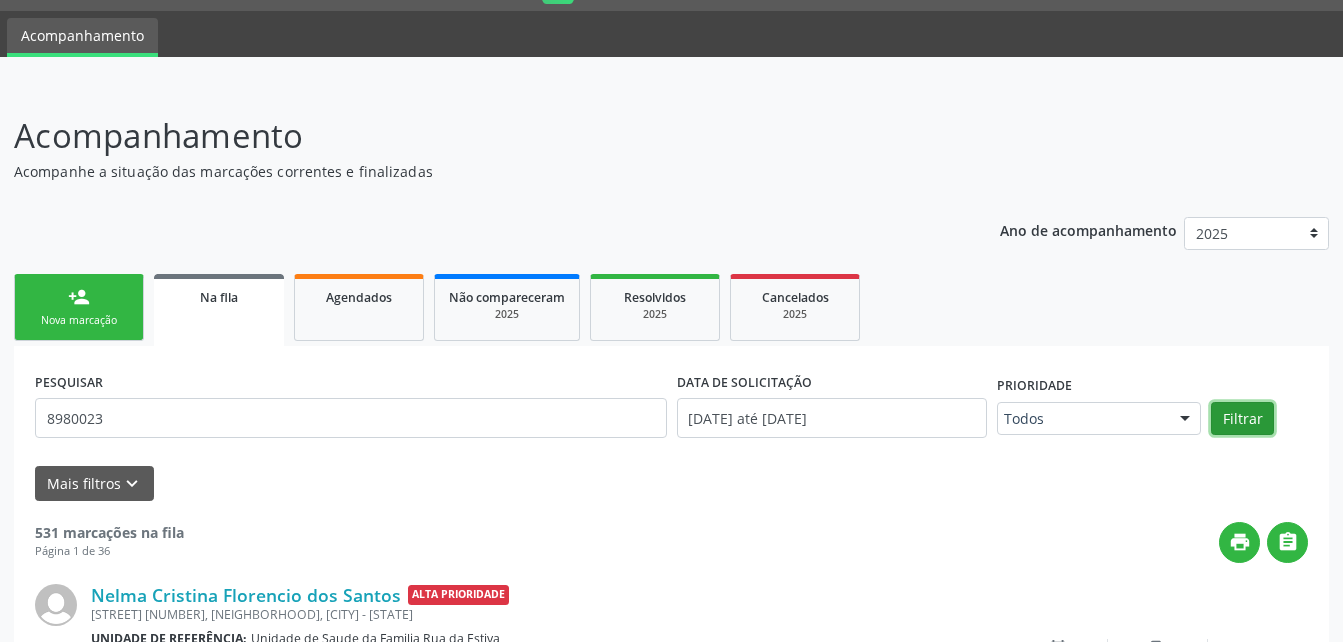 click on "Filtrar" at bounding box center (1242, 419) 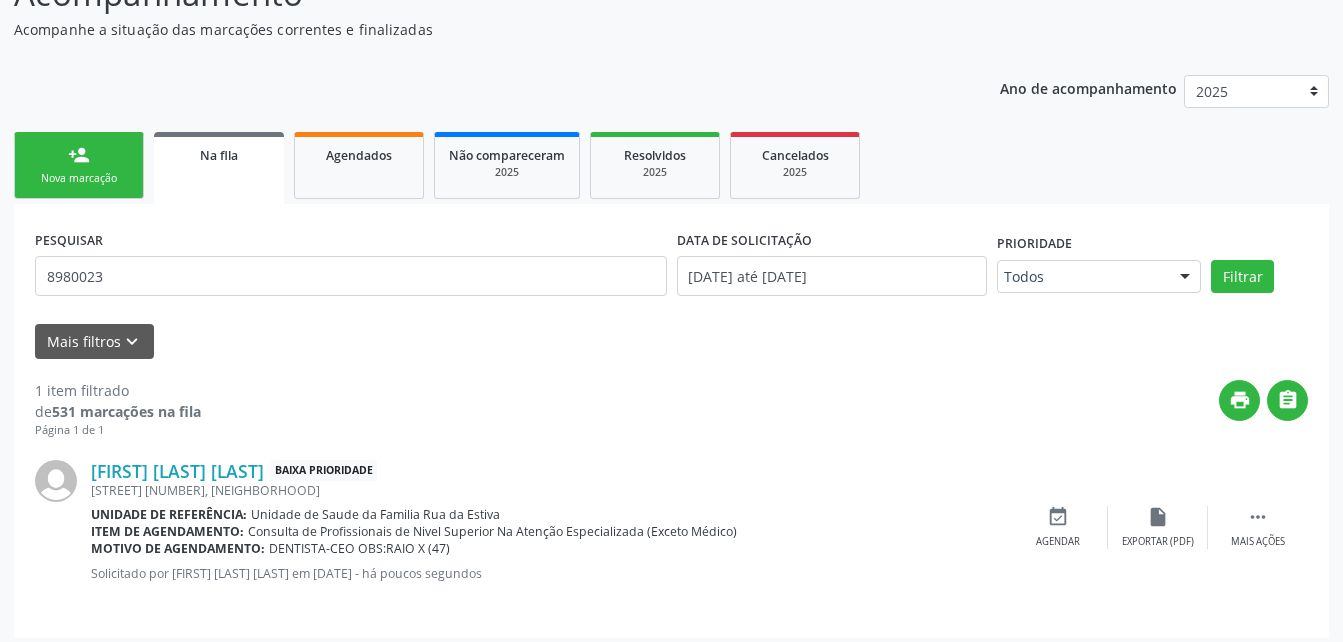 scroll, scrollTop: 205, scrollLeft: 0, axis: vertical 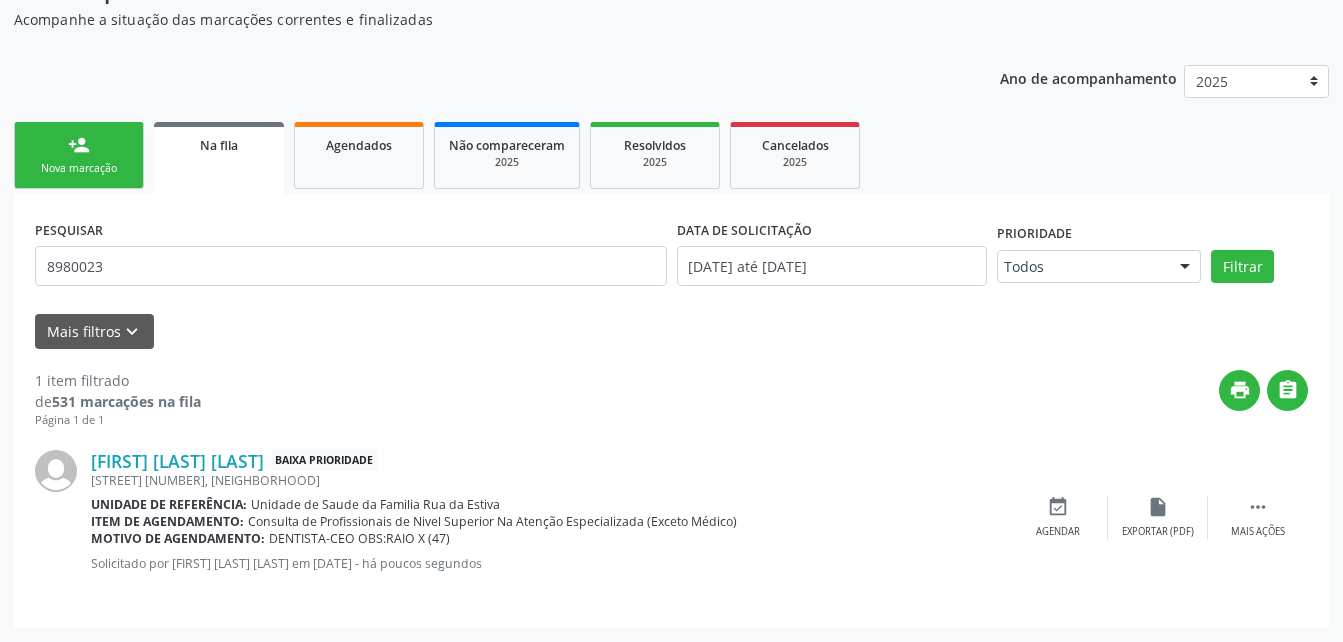 click on "person_add
Nova marcação" at bounding box center [79, 155] 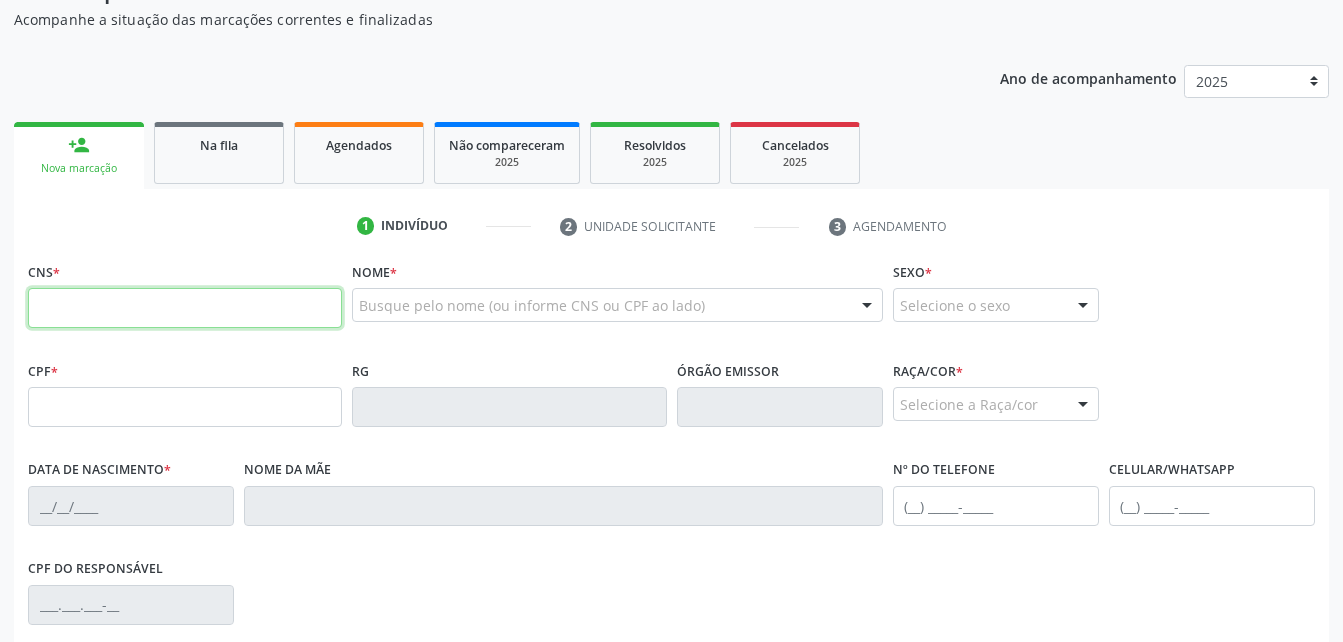 click at bounding box center (185, 308) 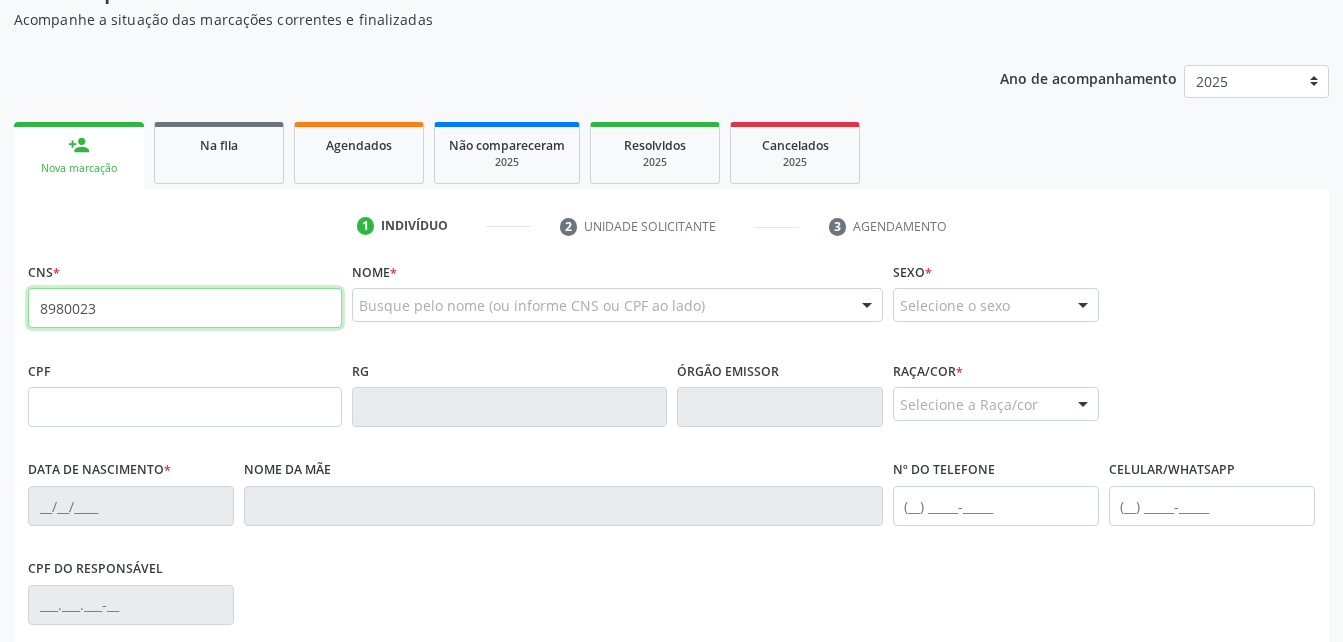 type on "8980023" 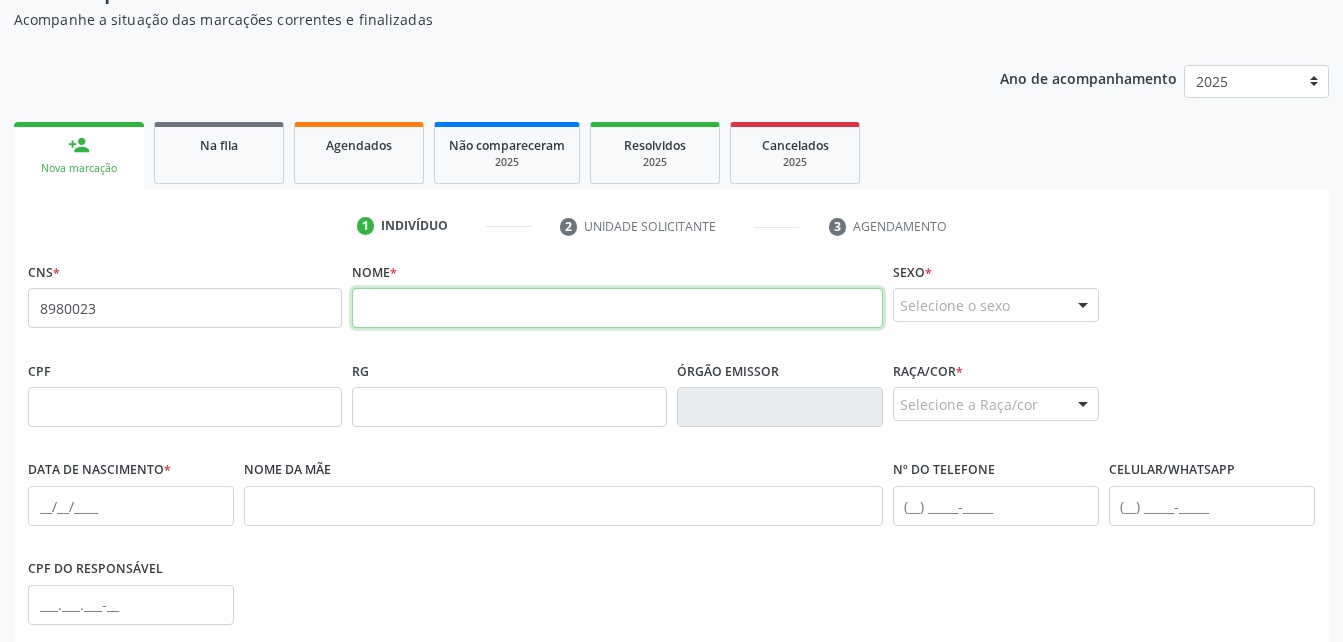 click at bounding box center [617, 308] 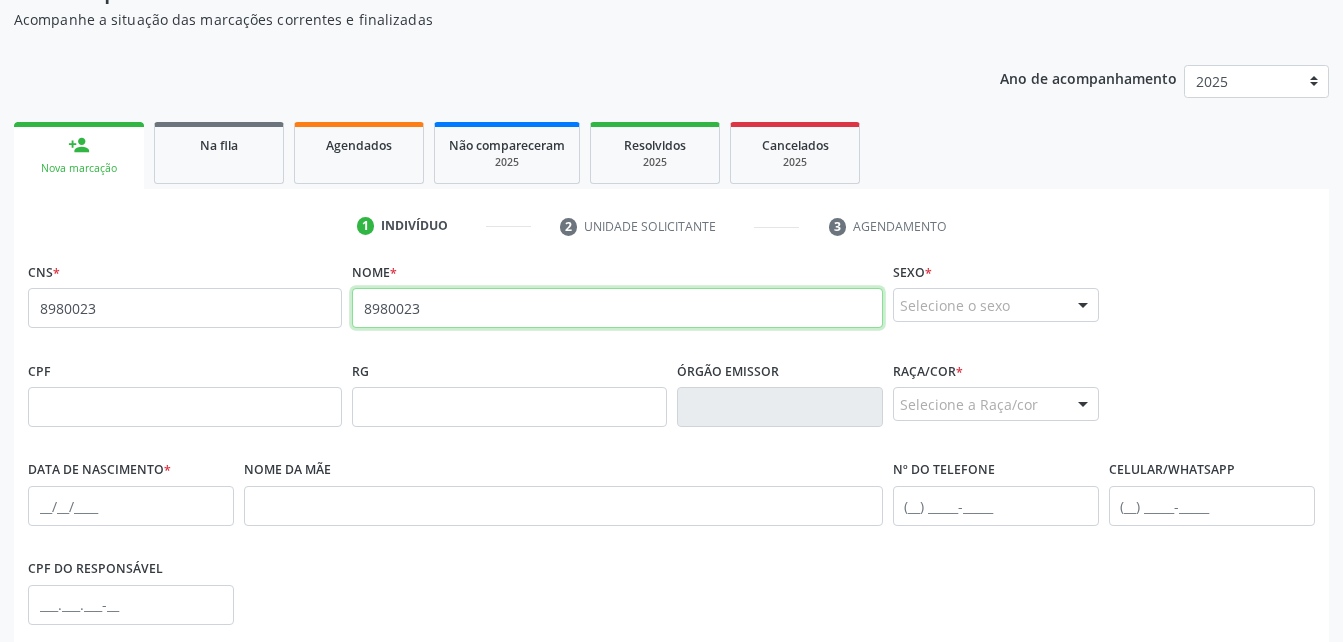 type on "8980023" 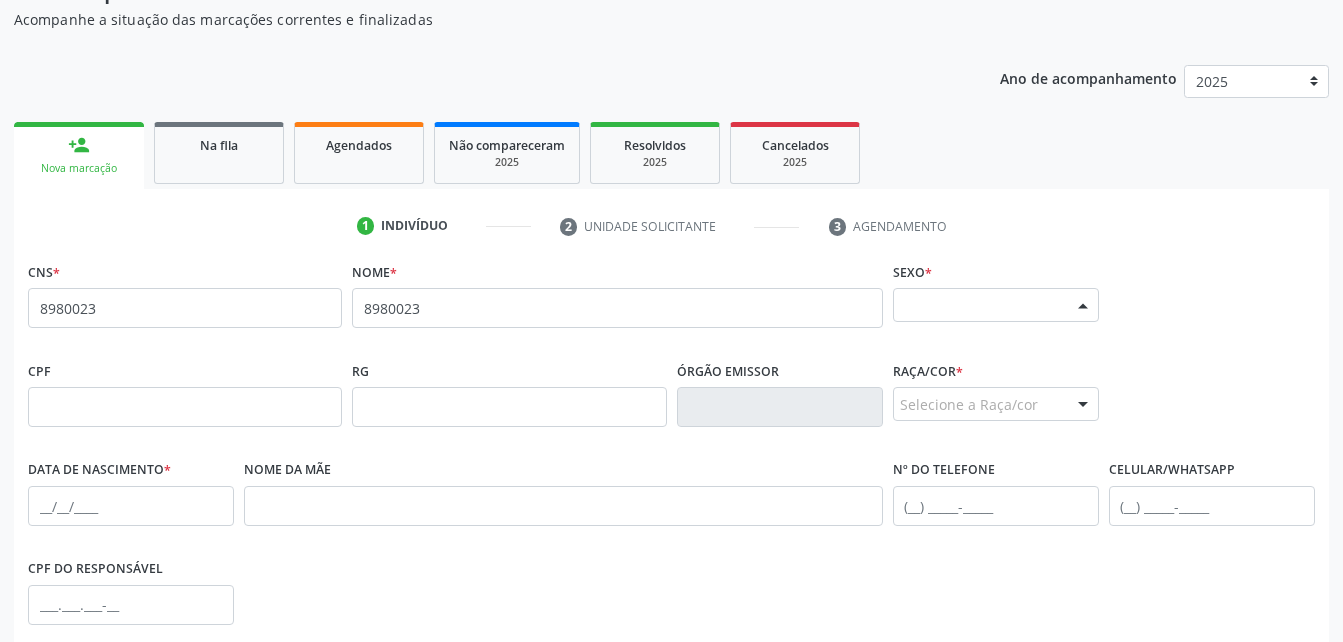 click on "Selecione o sexo" at bounding box center (996, 305) 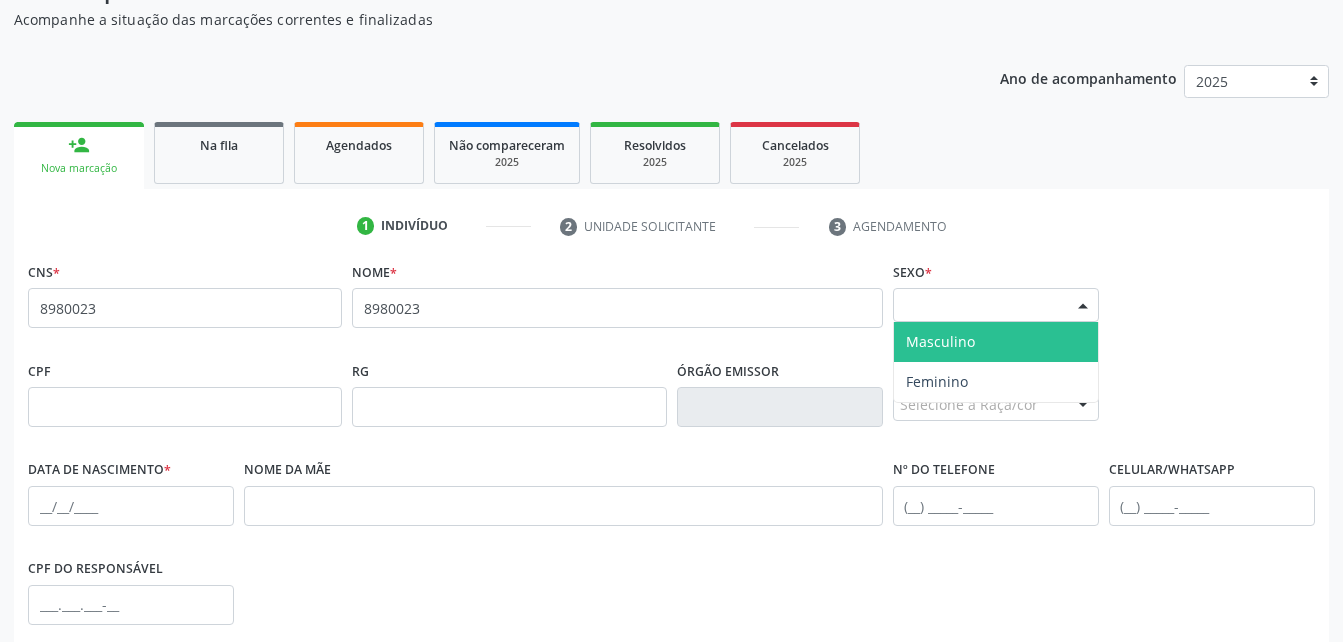 click on "Masculino" at bounding box center (940, 341) 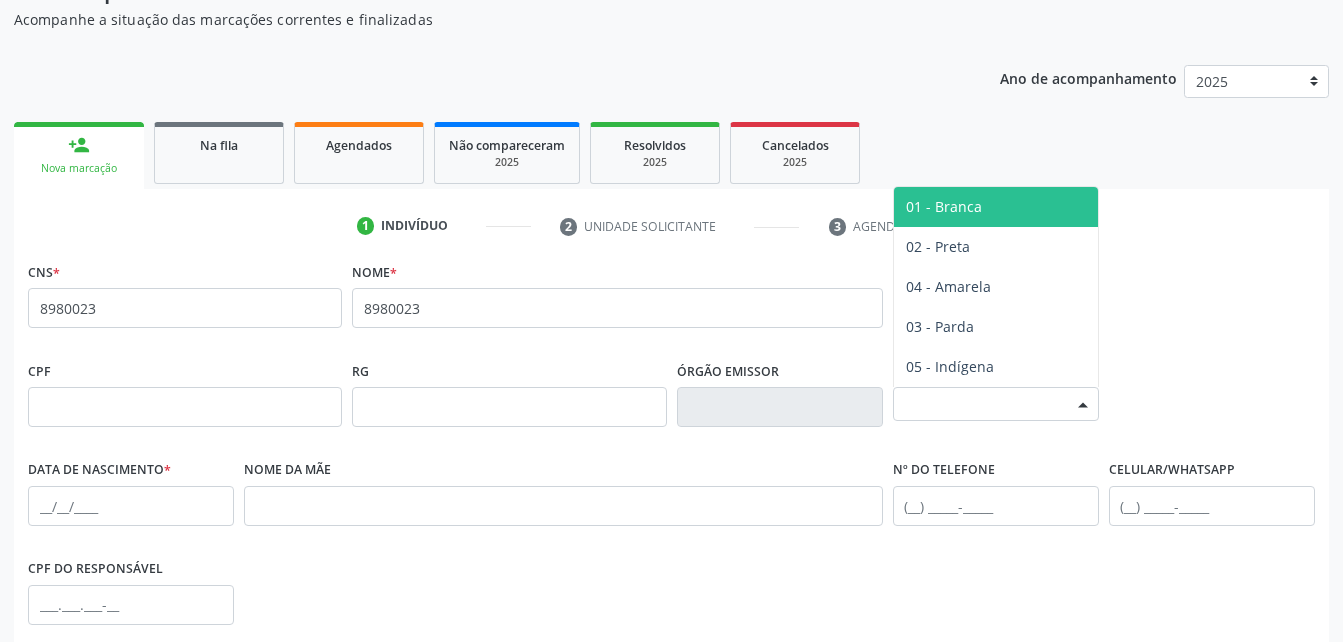 click on "Selecione a Raça/cor" at bounding box center (996, 404) 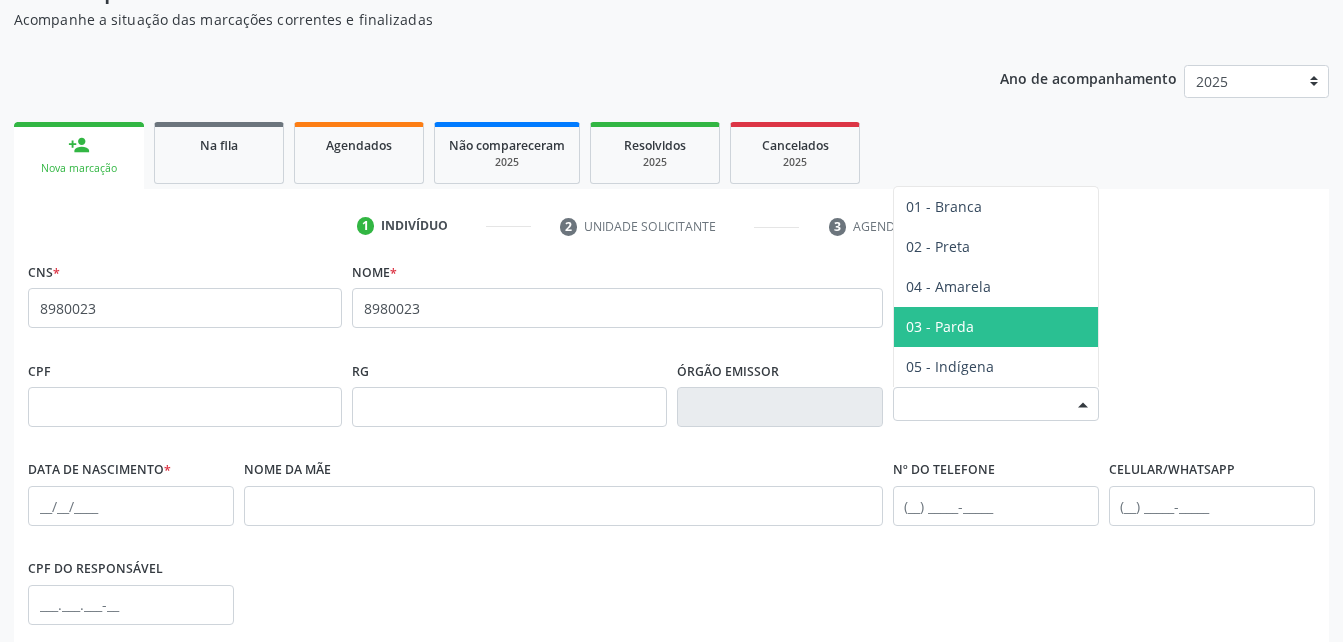 drag, startPoint x: 954, startPoint y: 331, endPoint x: 936, endPoint y: 330, distance: 18.027756 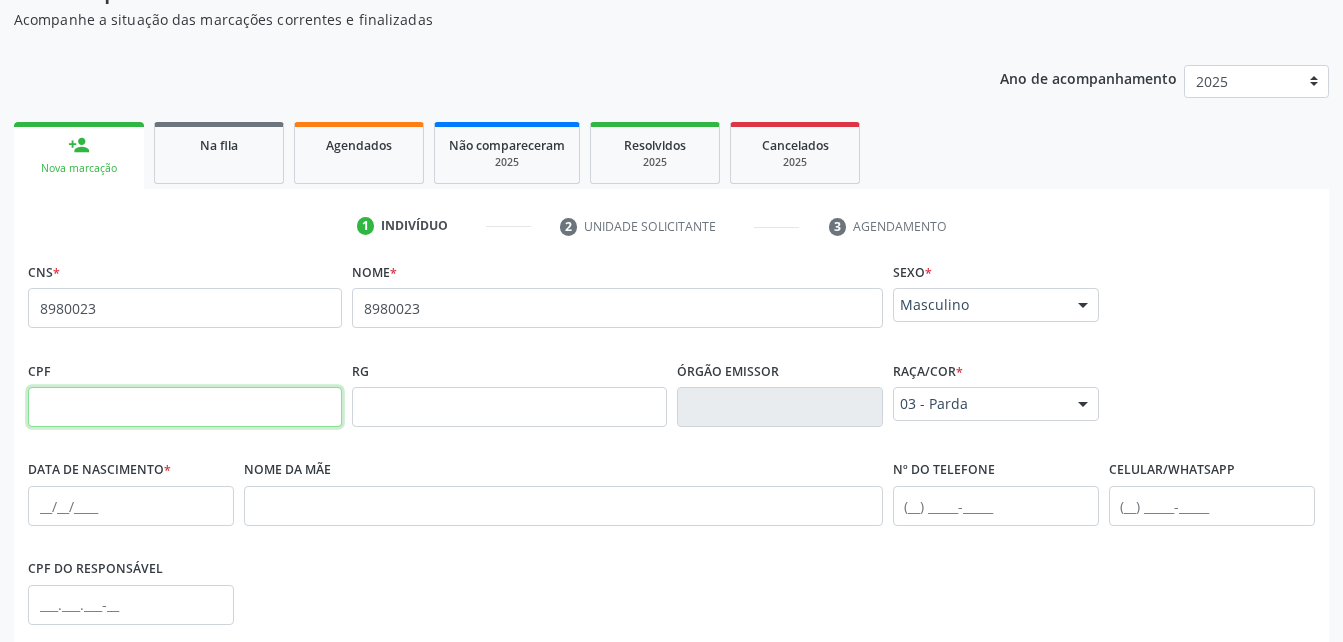 click at bounding box center (185, 407) 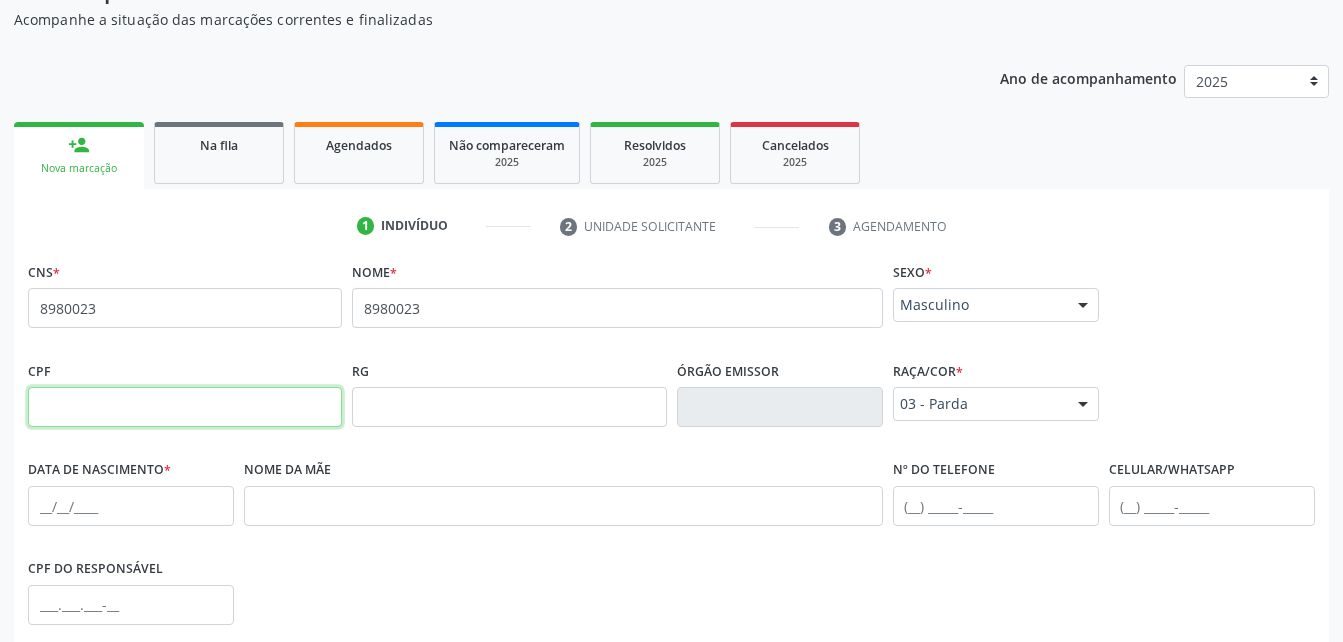 click at bounding box center (185, 407) 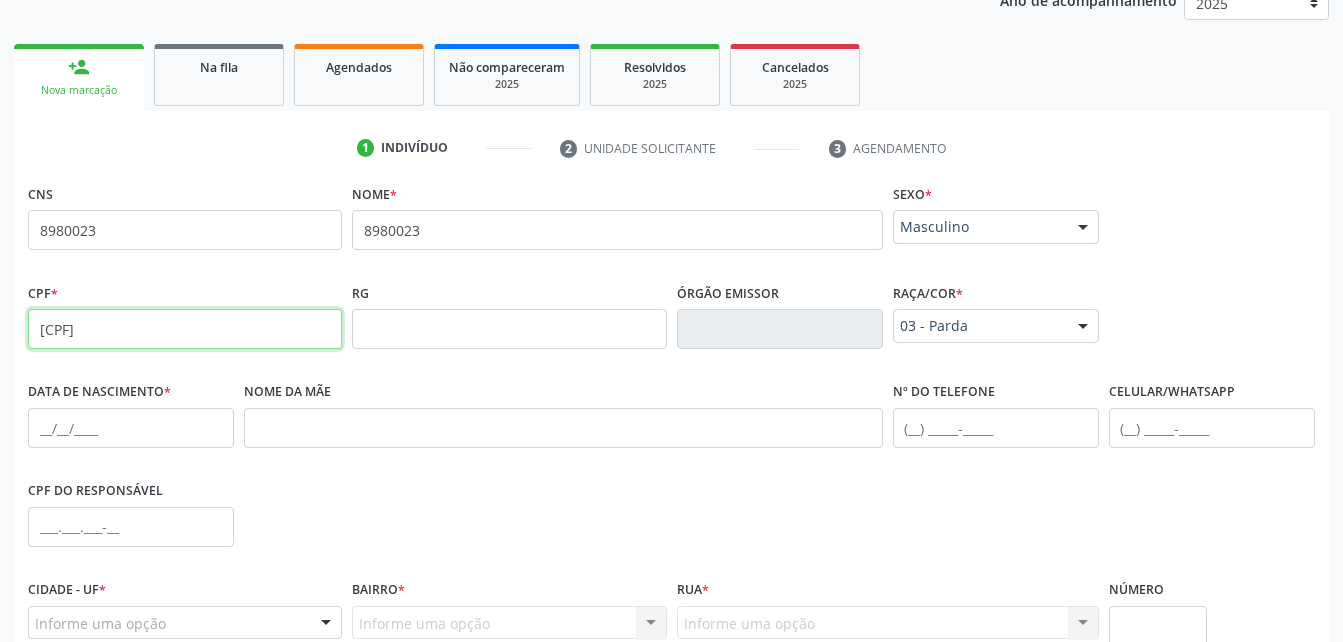 scroll, scrollTop: 405, scrollLeft: 0, axis: vertical 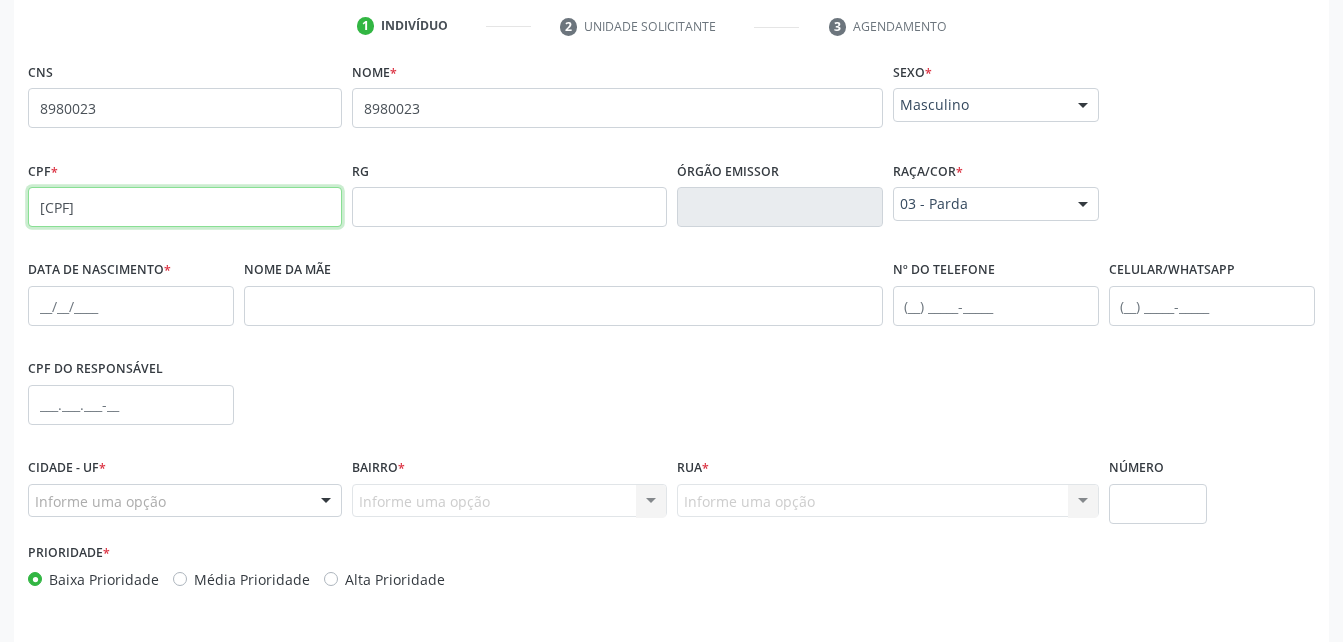 type on "[CPF]" 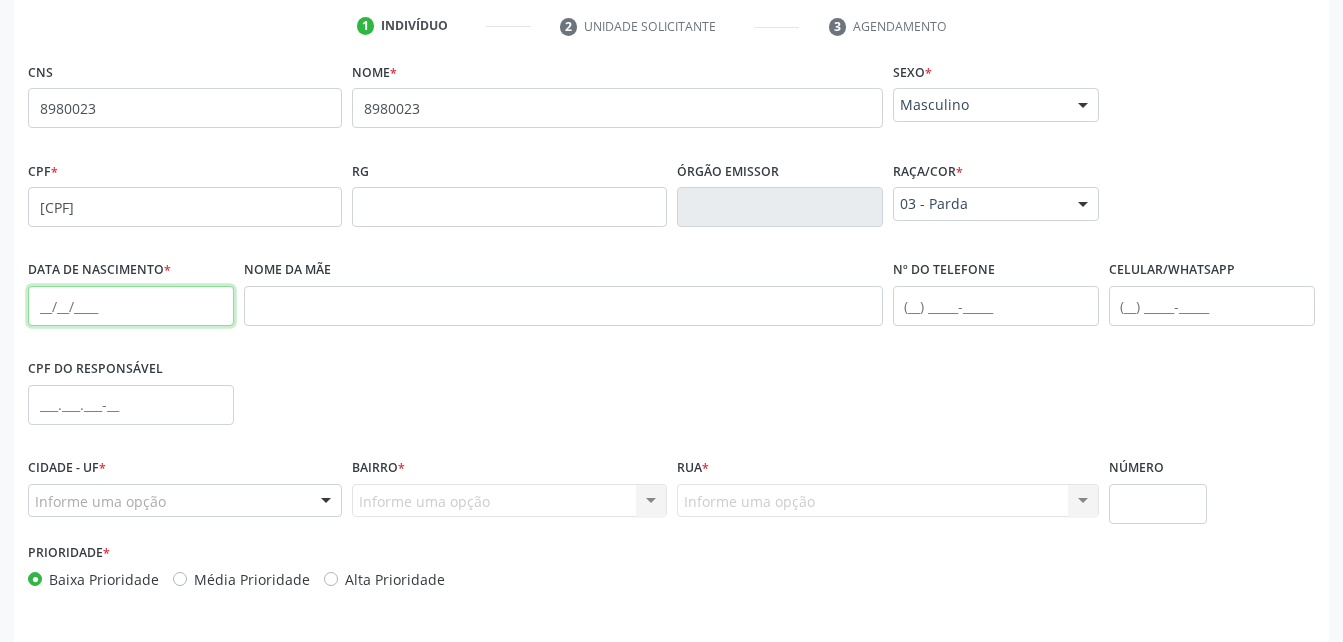 click at bounding box center (131, 306) 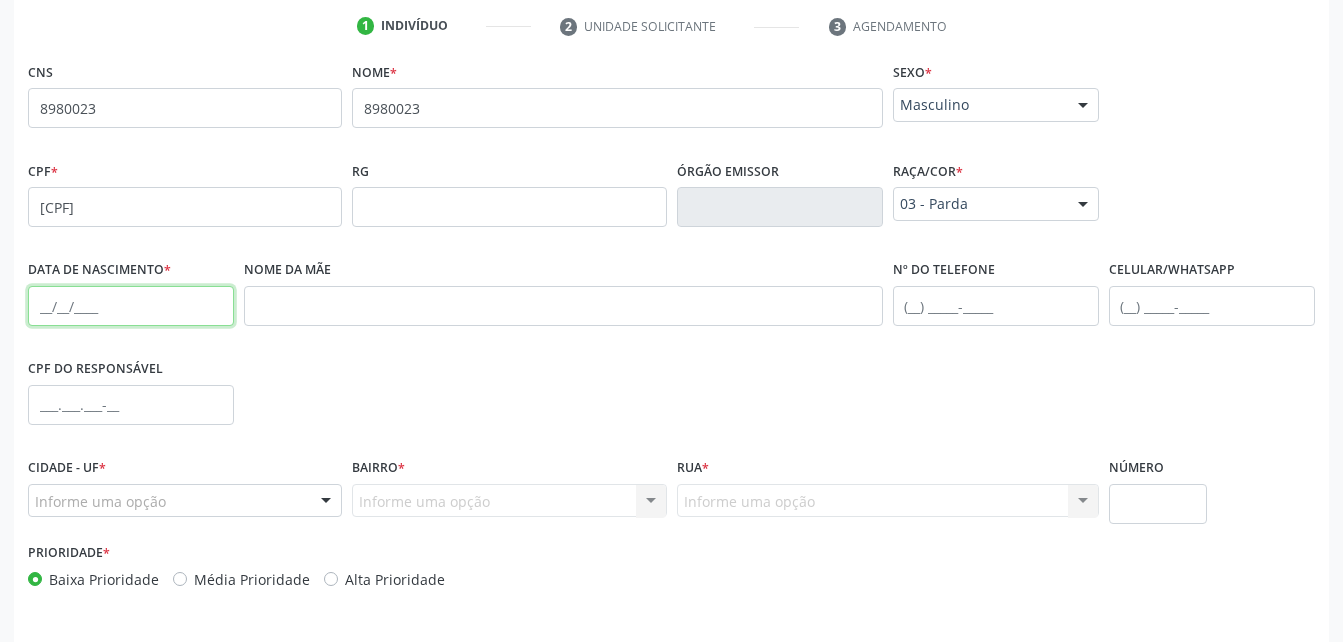 click at bounding box center [131, 306] 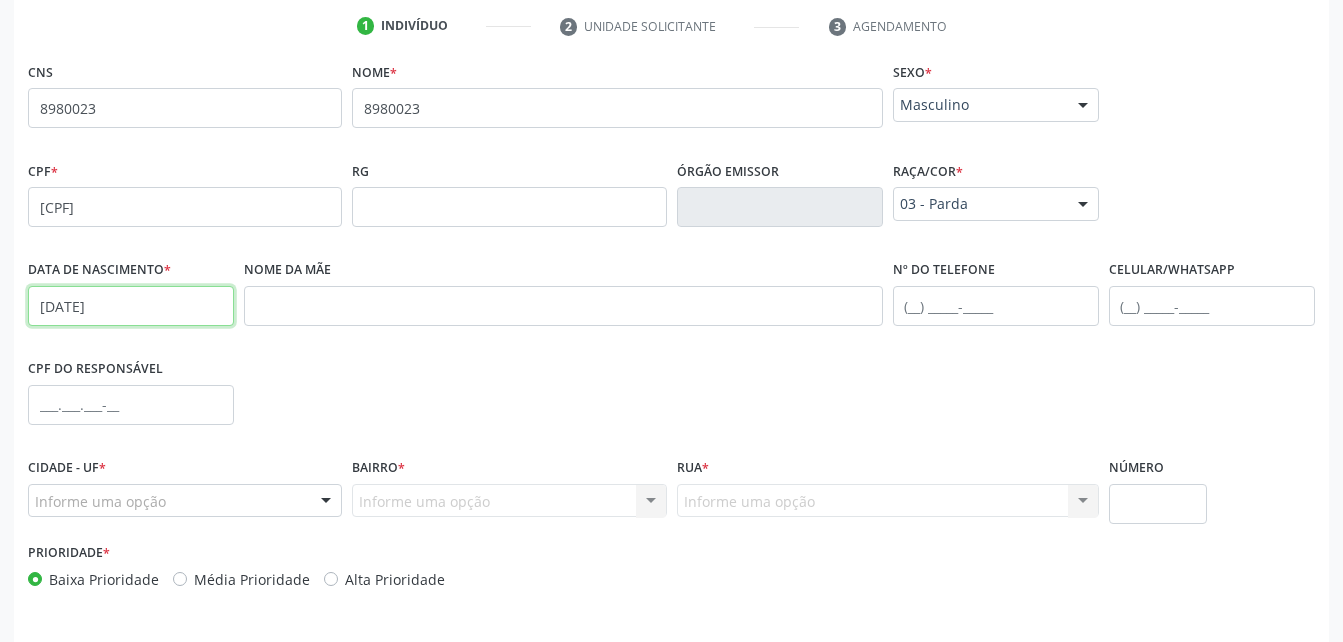 type on "[DATE]" 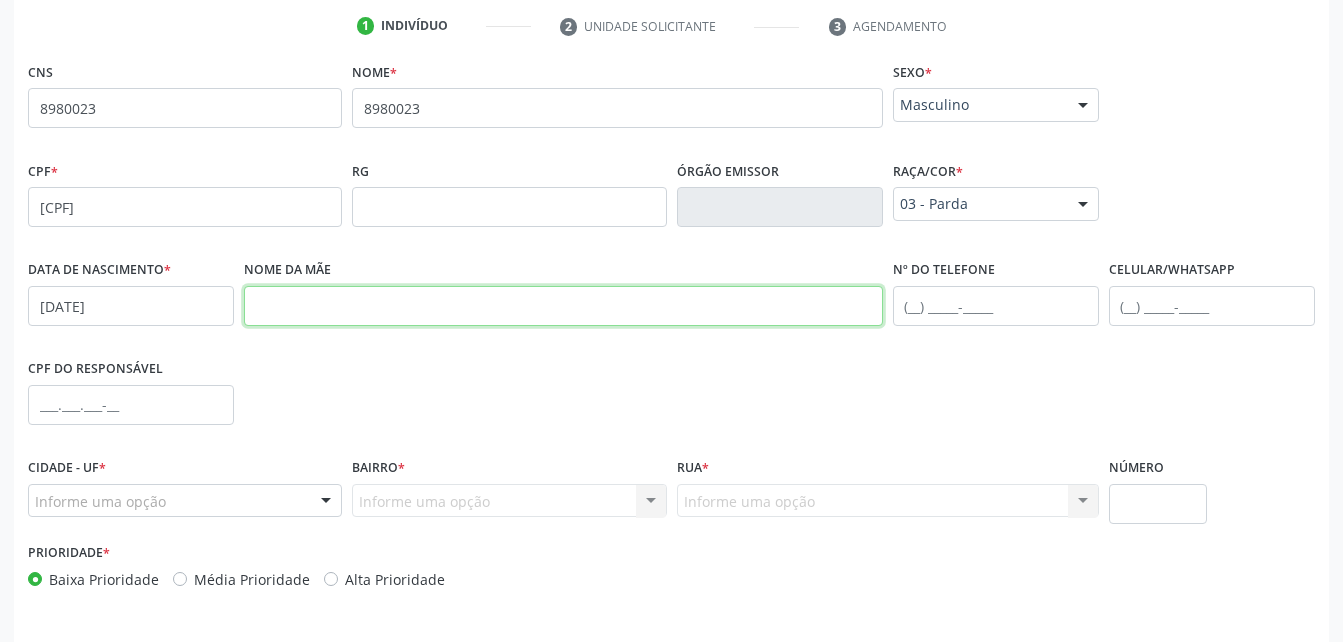 drag, startPoint x: 499, startPoint y: 298, endPoint x: 452, endPoint y: 211, distance: 98.88377 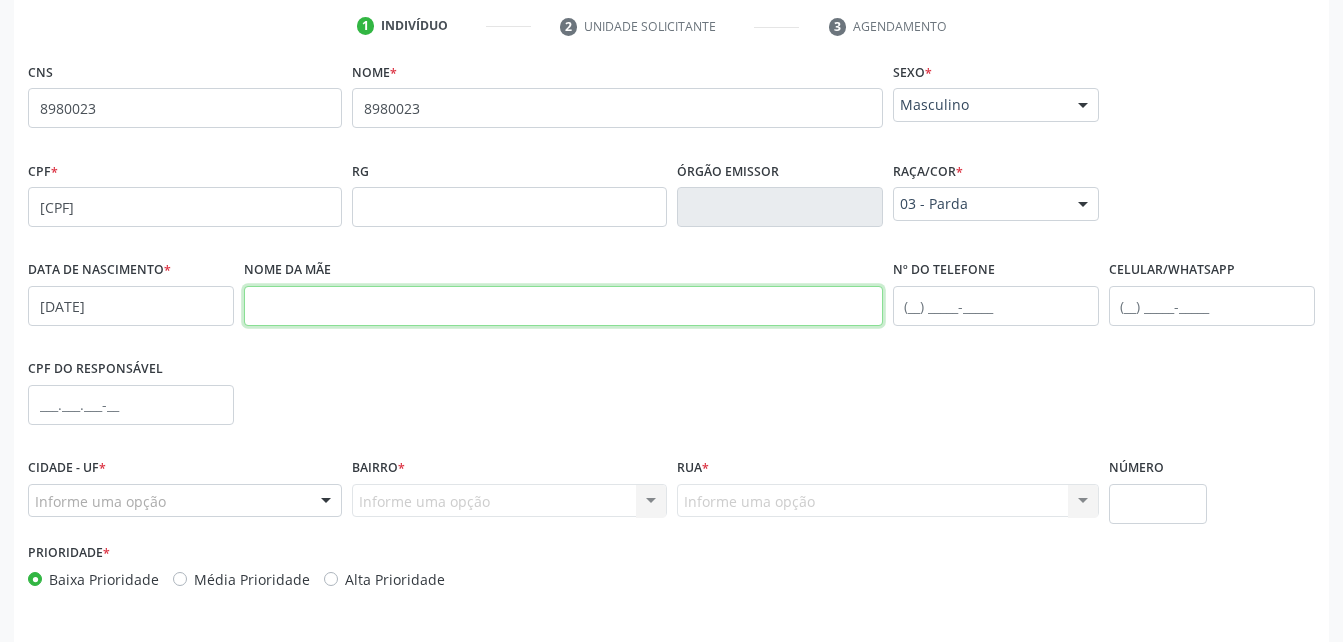 click at bounding box center [563, 306] 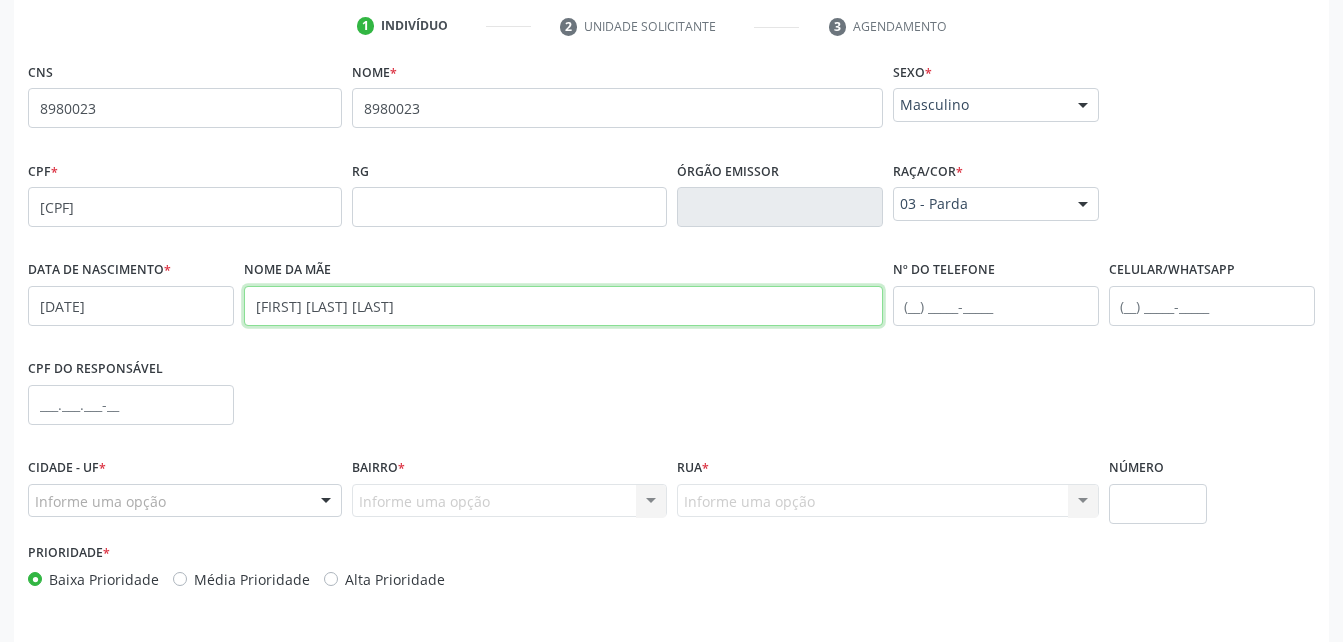 type on "[FIRST] [LAST] [LAST]" 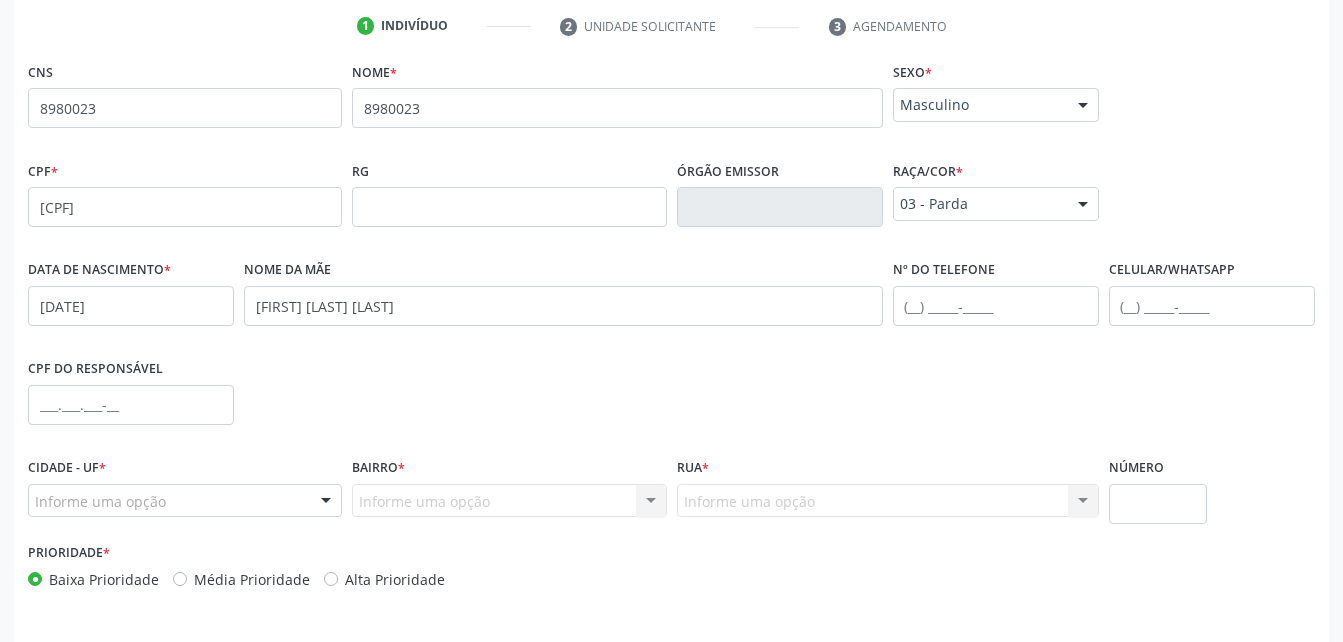 click on "Informe uma opção" at bounding box center [185, 501] 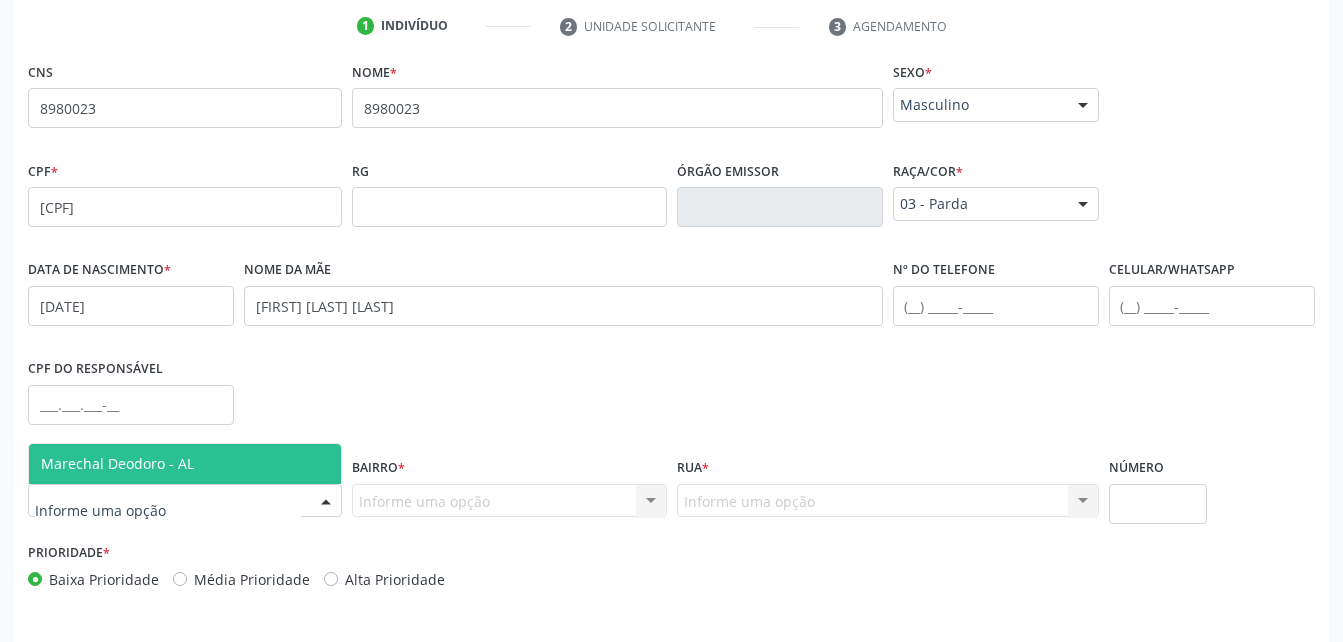 drag, startPoint x: 233, startPoint y: 472, endPoint x: 385, endPoint y: 528, distance: 161.98766 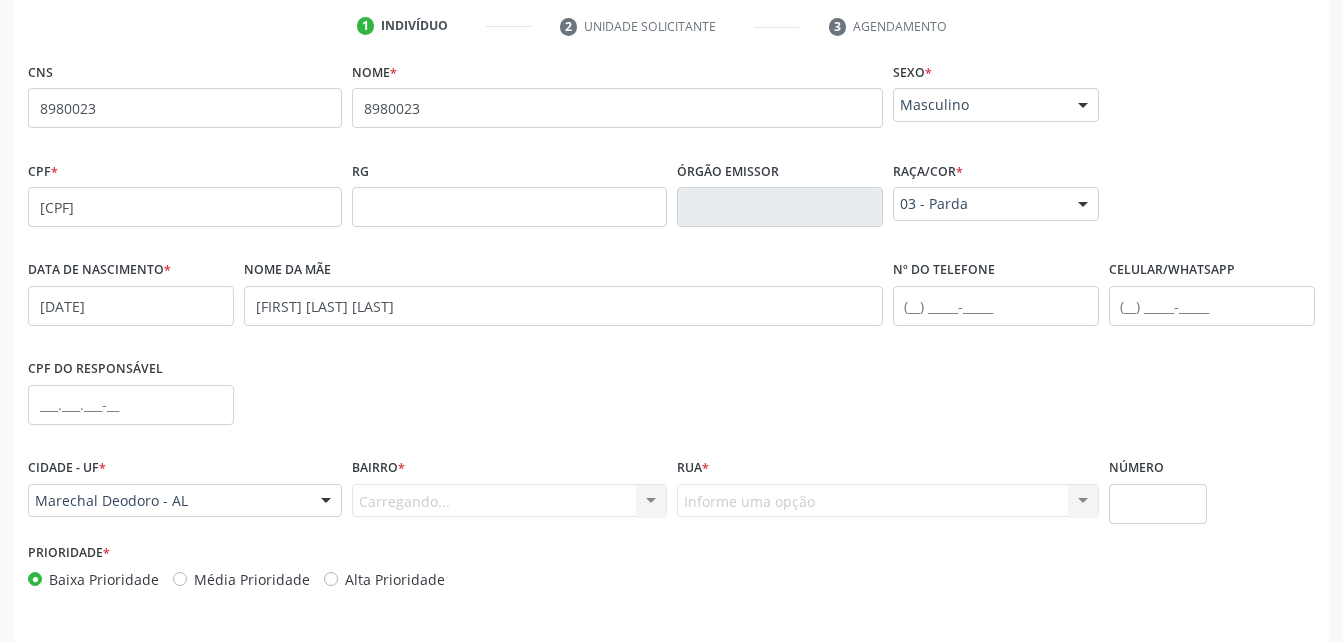 click on "Carregando...
Nenhum resultado encontrado para: "   "
Nenhuma opção encontrada. Digite para adicionar." at bounding box center [509, 501] 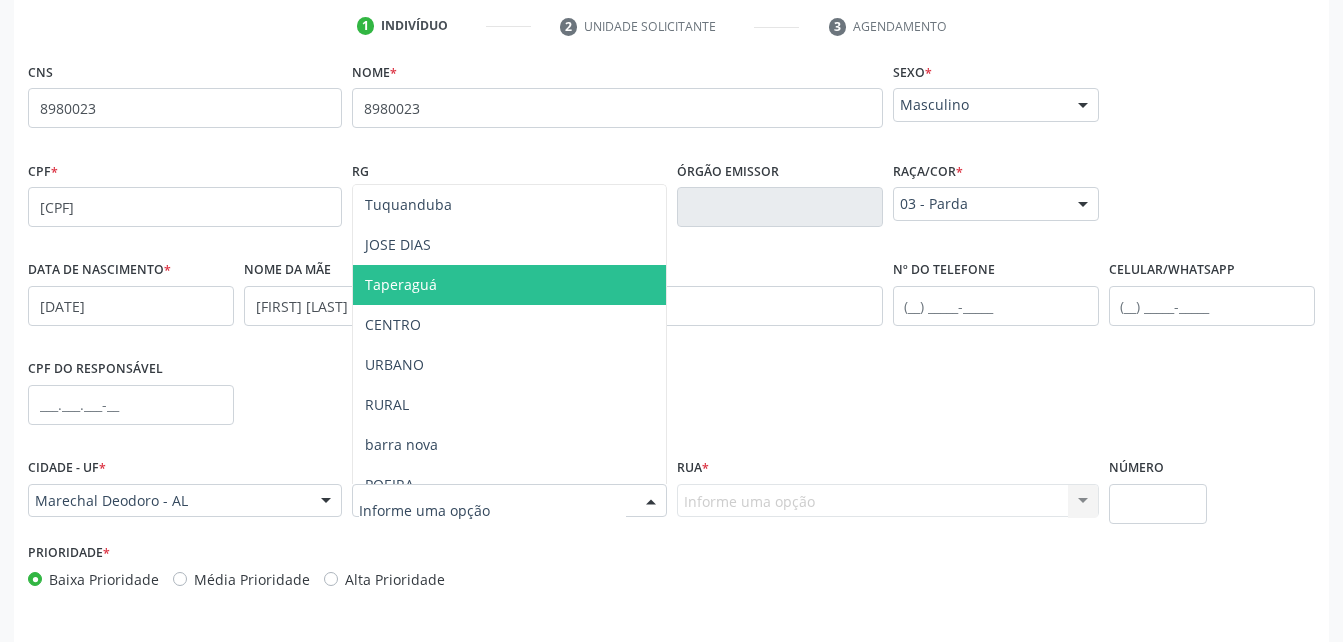 drag, startPoint x: 427, startPoint y: 295, endPoint x: 572, endPoint y: 369, distance: 162.79128 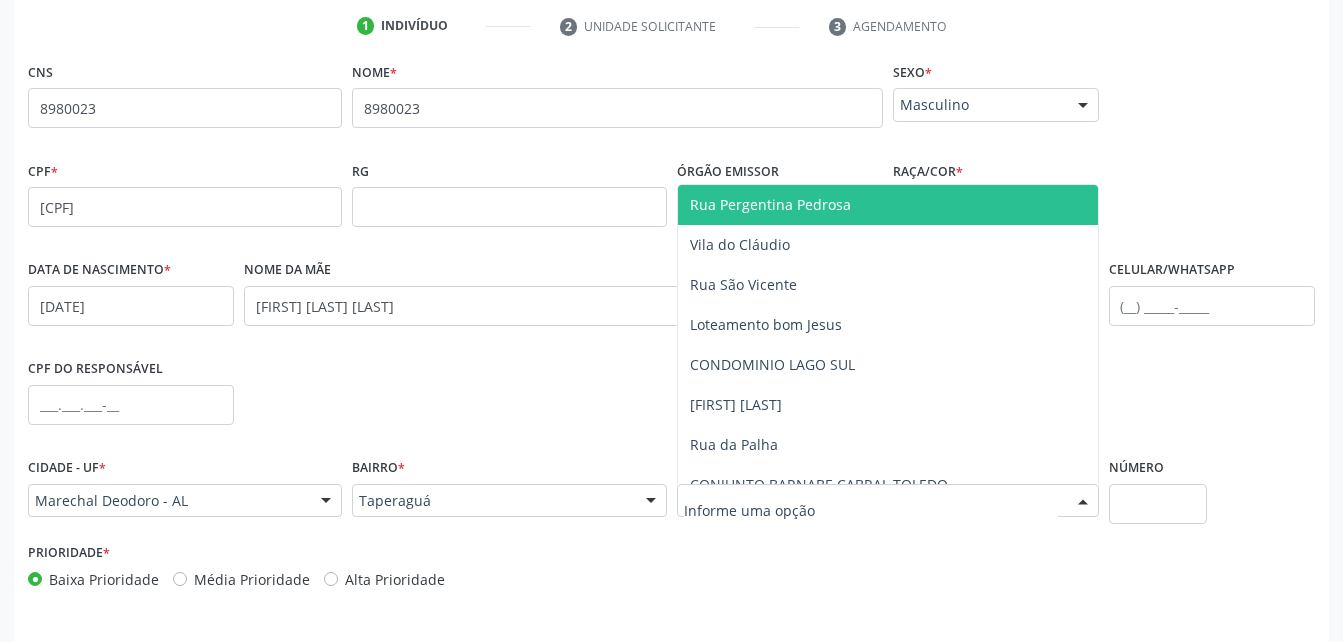 click at bounding box center [888, 501] 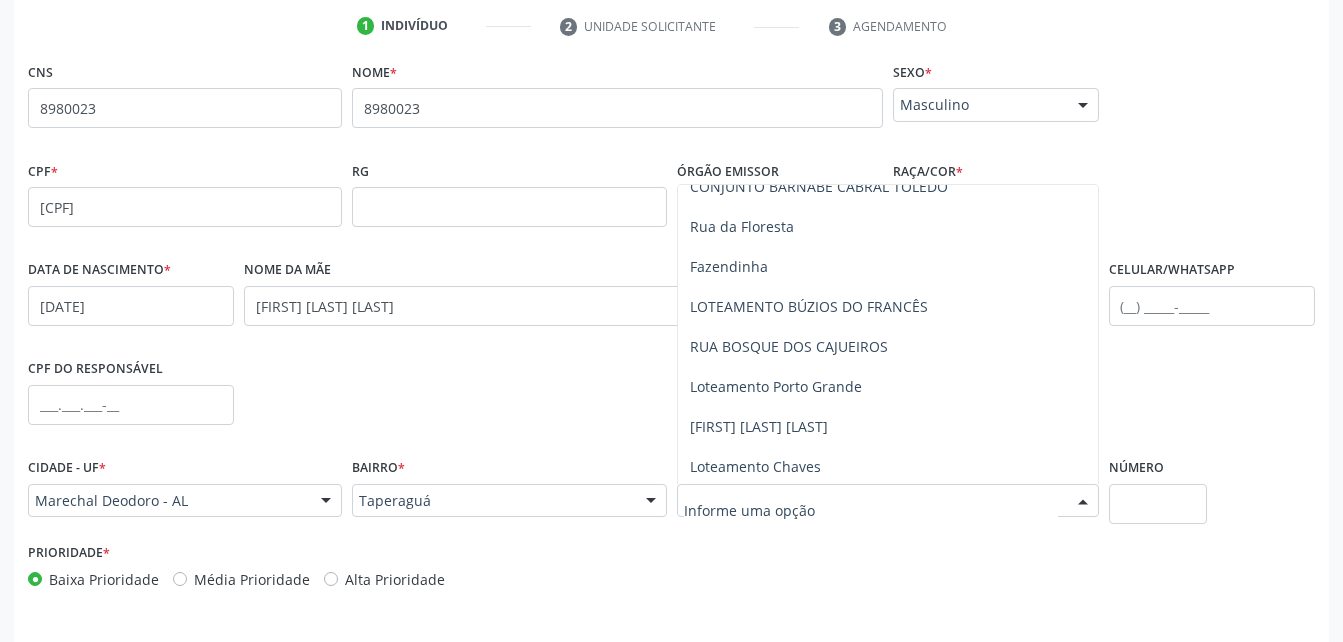 scroll, scrollTop: 300, scrollLeft: 0, axis: vertical 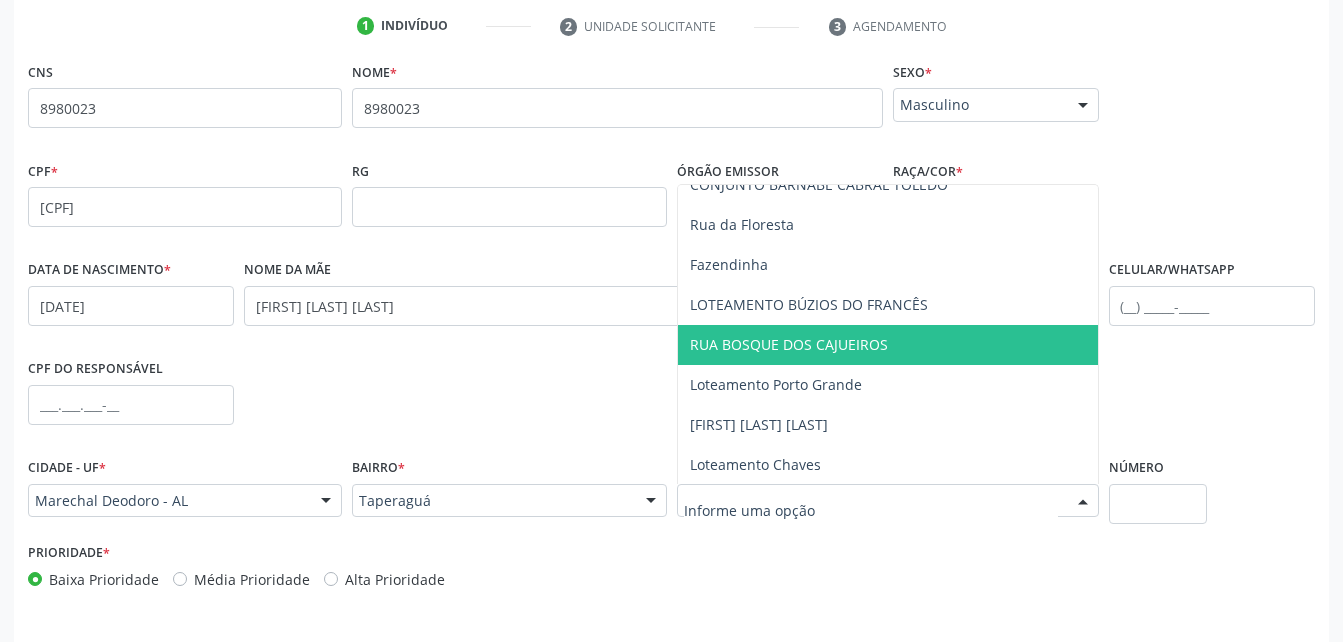 click on "RUA BOSQUE DOS CAJUEIROS" at bounding box center (789, 344) 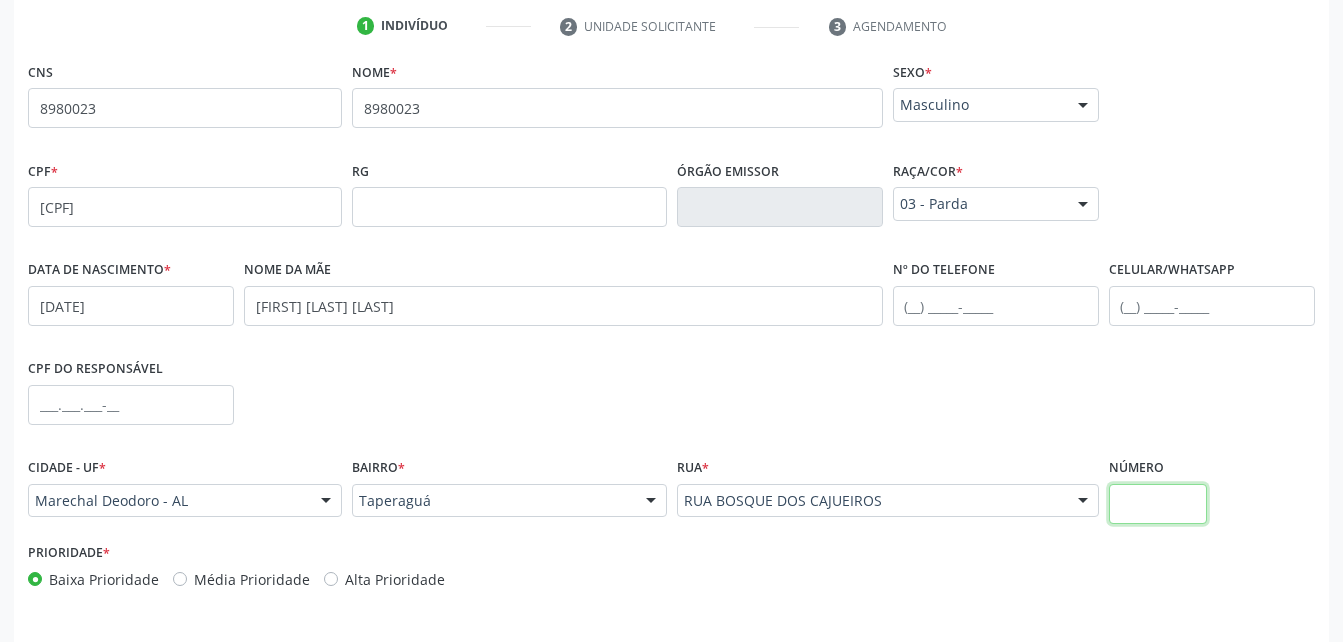 click at bounding box center (1158, 504) 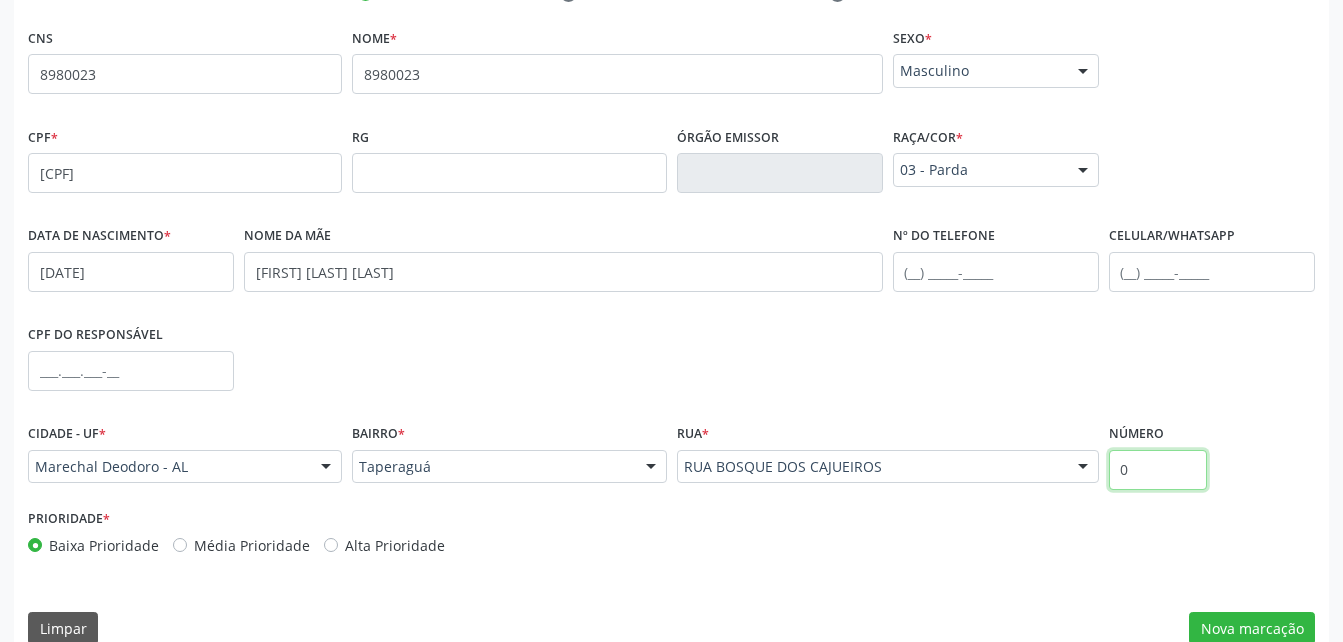 scroll, scrollTop: 470, scrollLeft: 0, axis: vertical 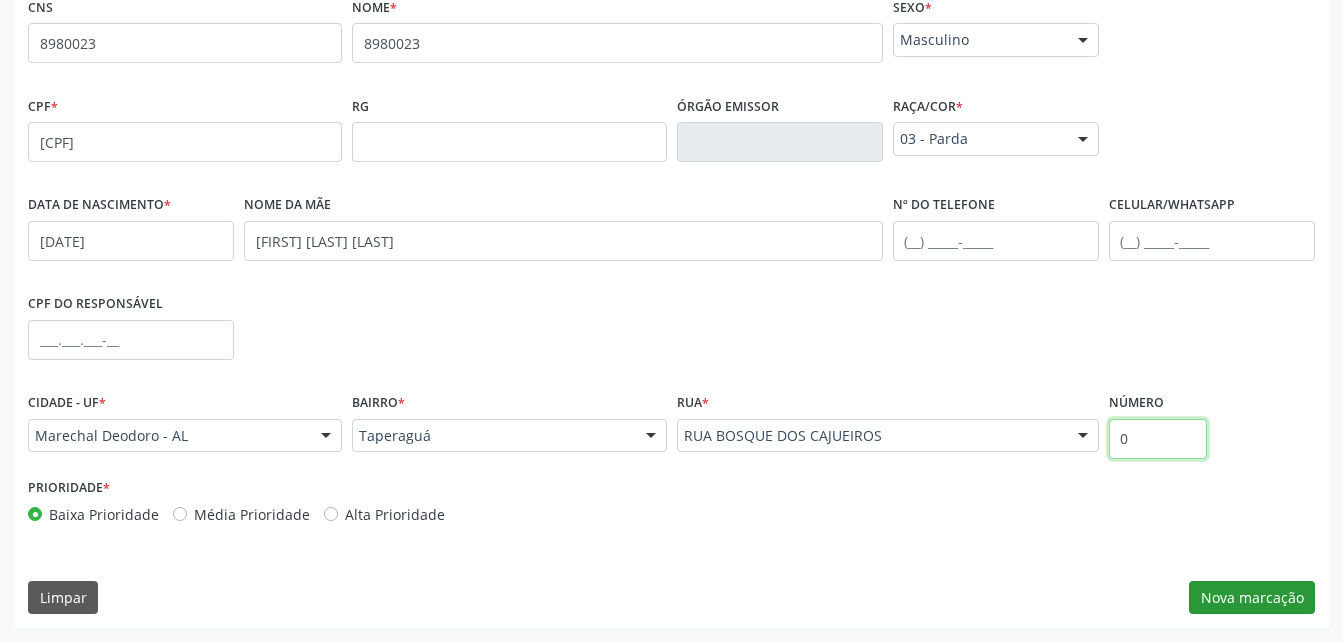 type on "0" 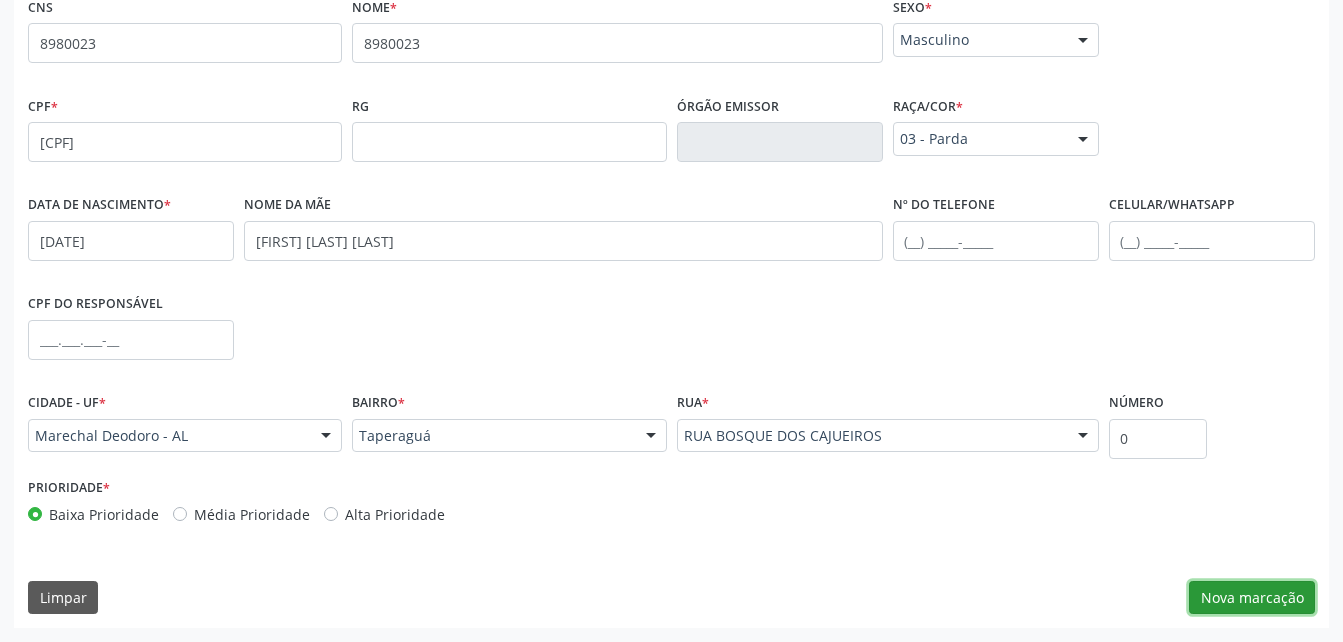 click on "Nova marcação" at bounding box center (1252, 598) 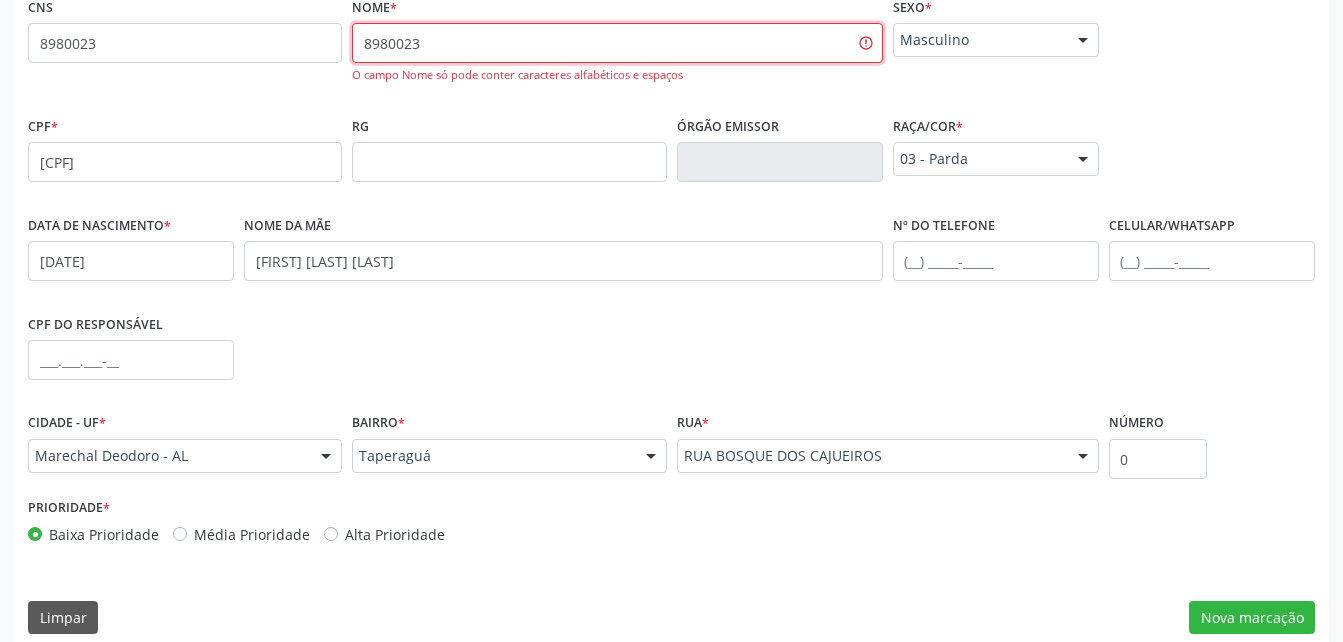 click on "8980023" at bounding box center (617, 43) 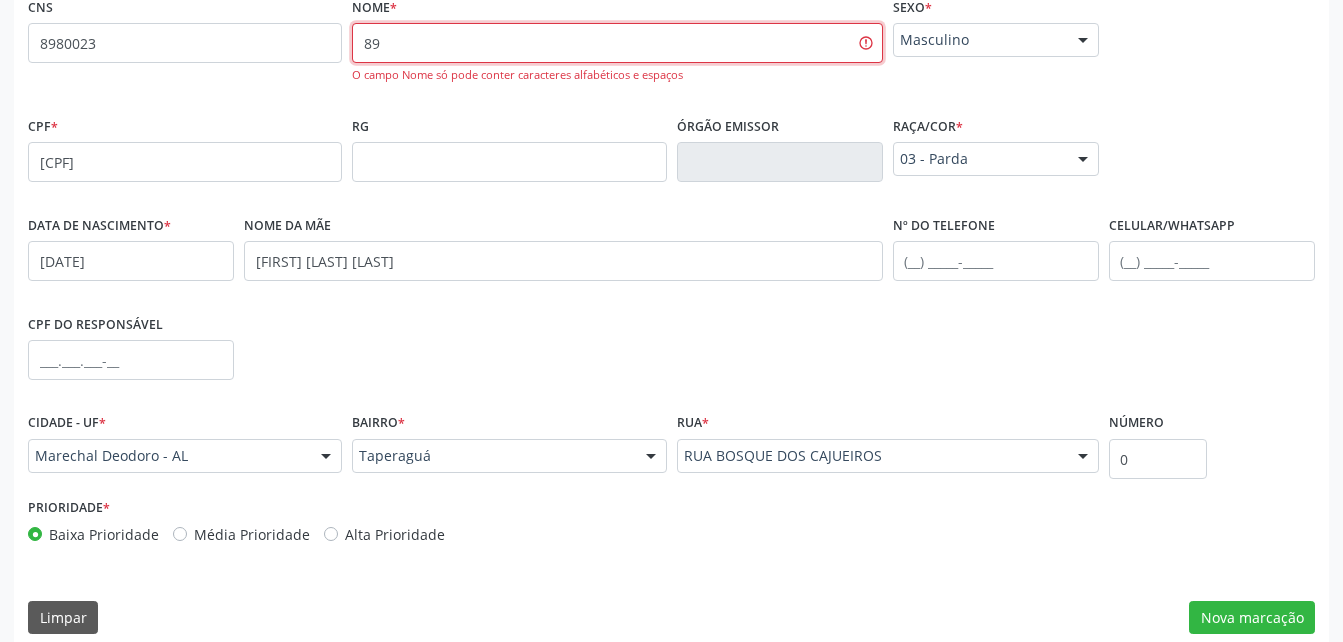 type on "8" 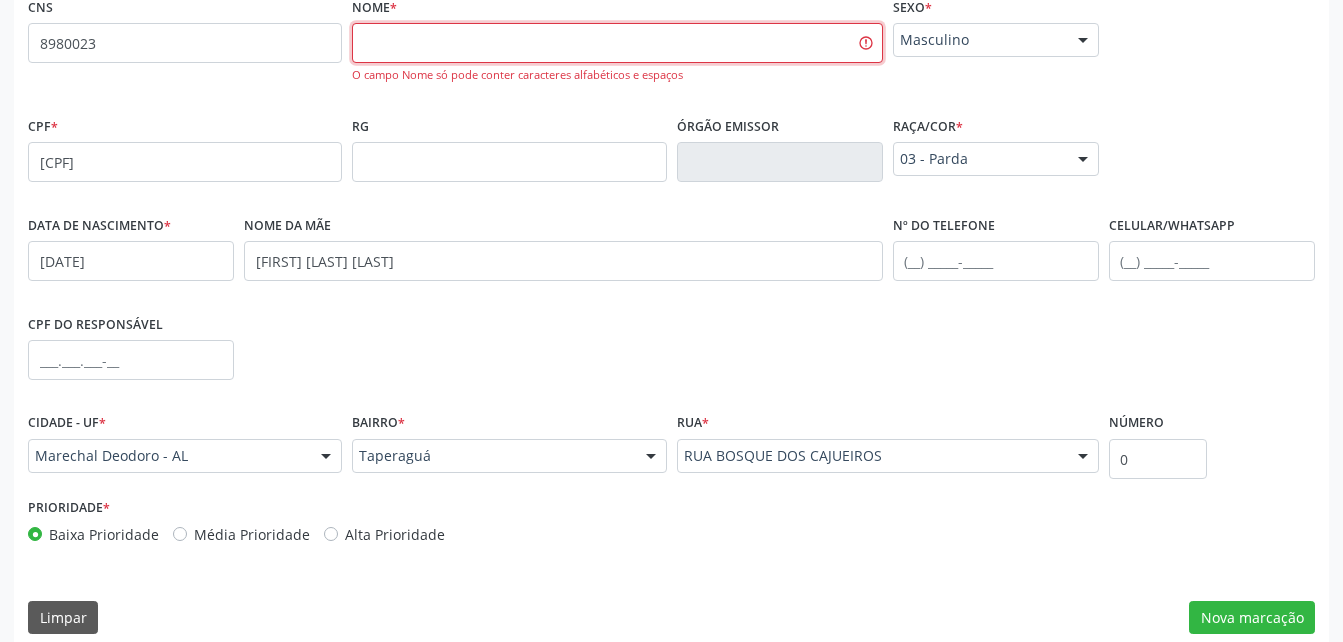 click at bounding box center [617, 43] 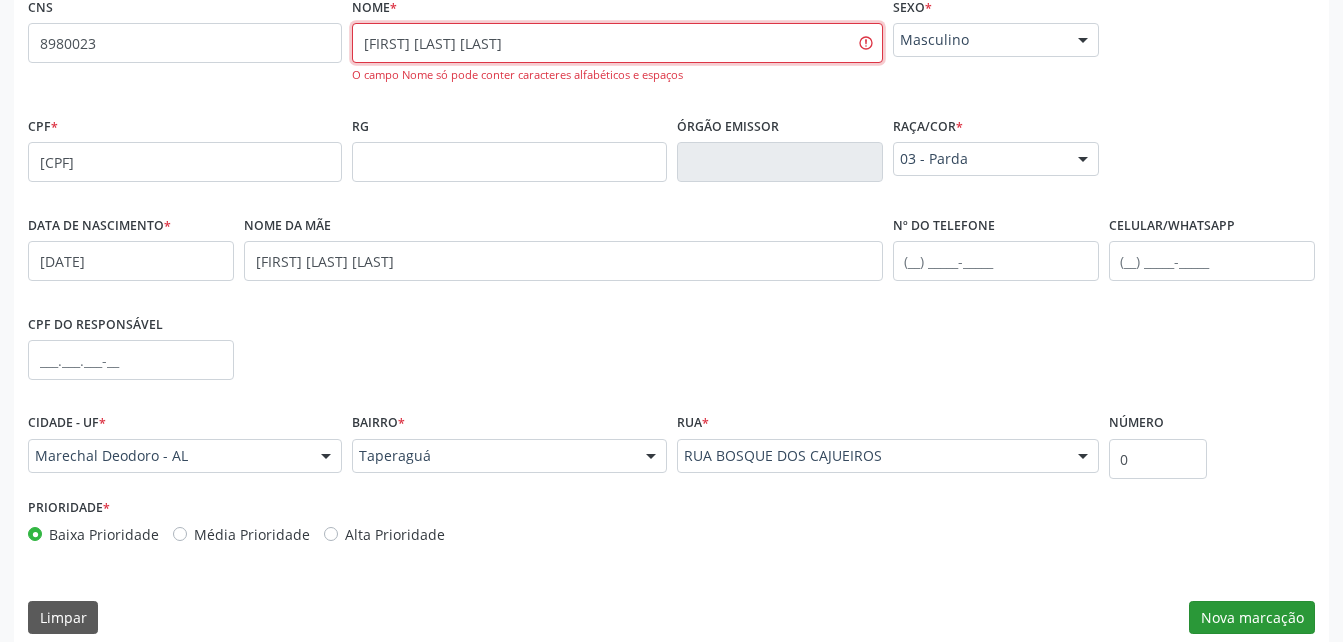 type on "[FIRST] [LAST] [LAST]" 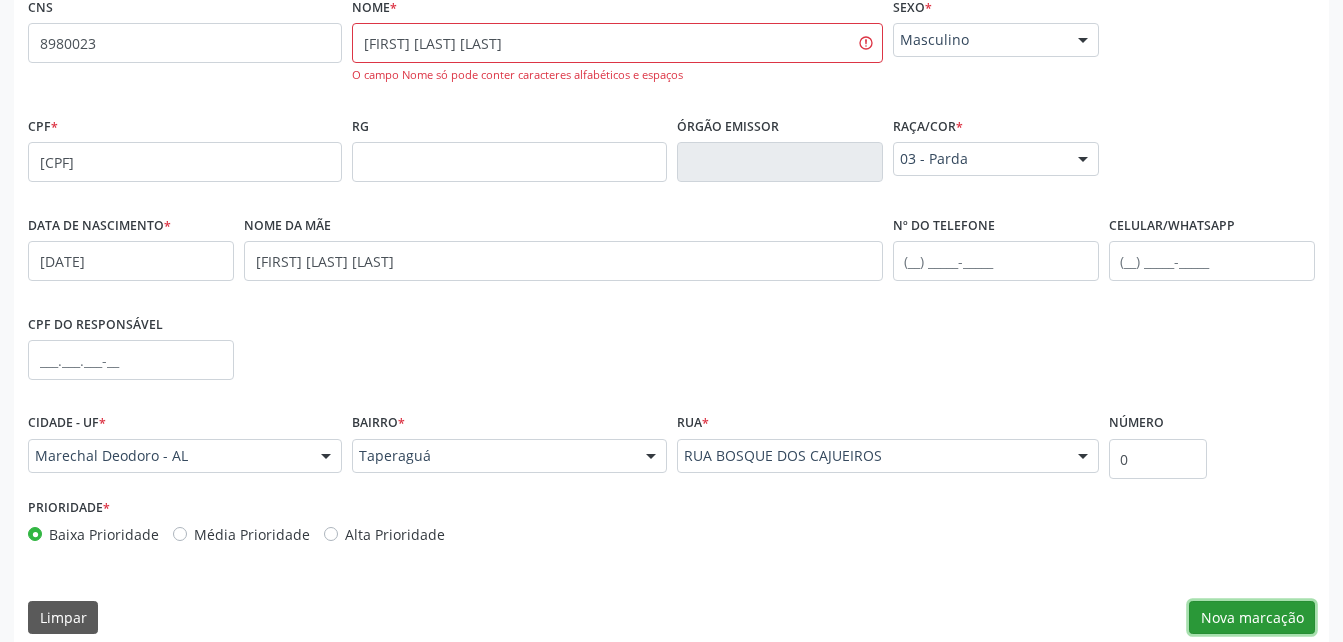 drag, startPoint x: 1266, startPoint y: 600, endPoint x: 1265, endPoint y: 612, distance: 12.0415945 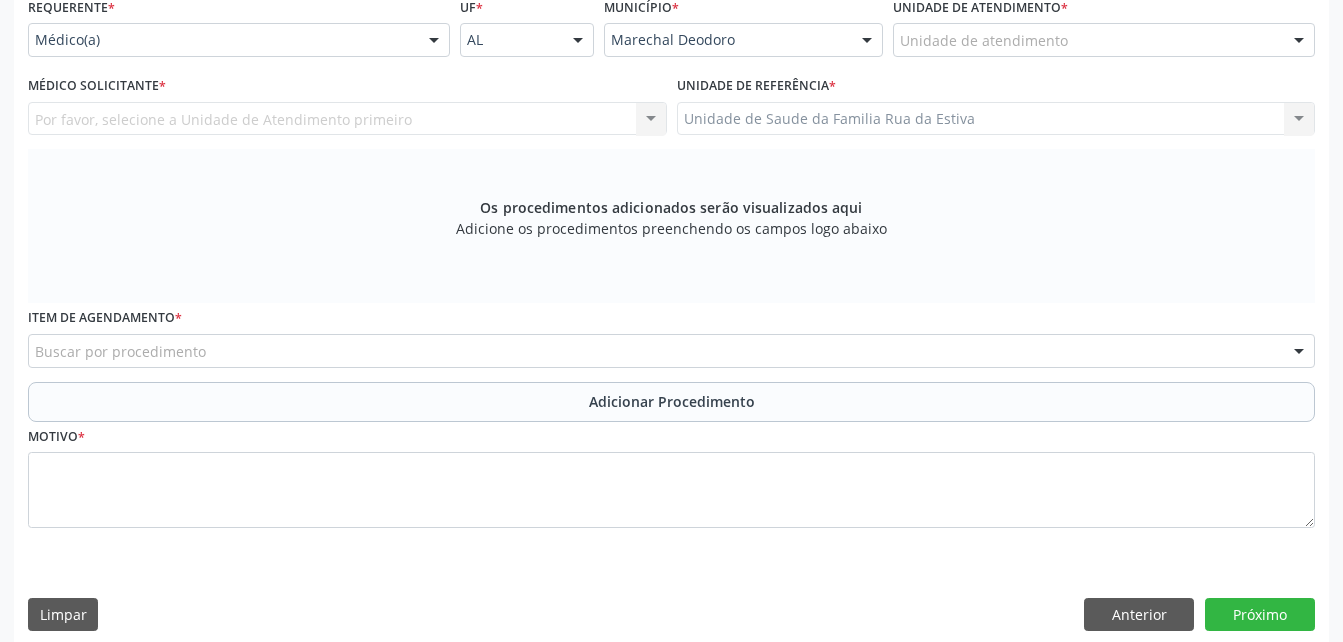 click at bounding box center (900, 50) 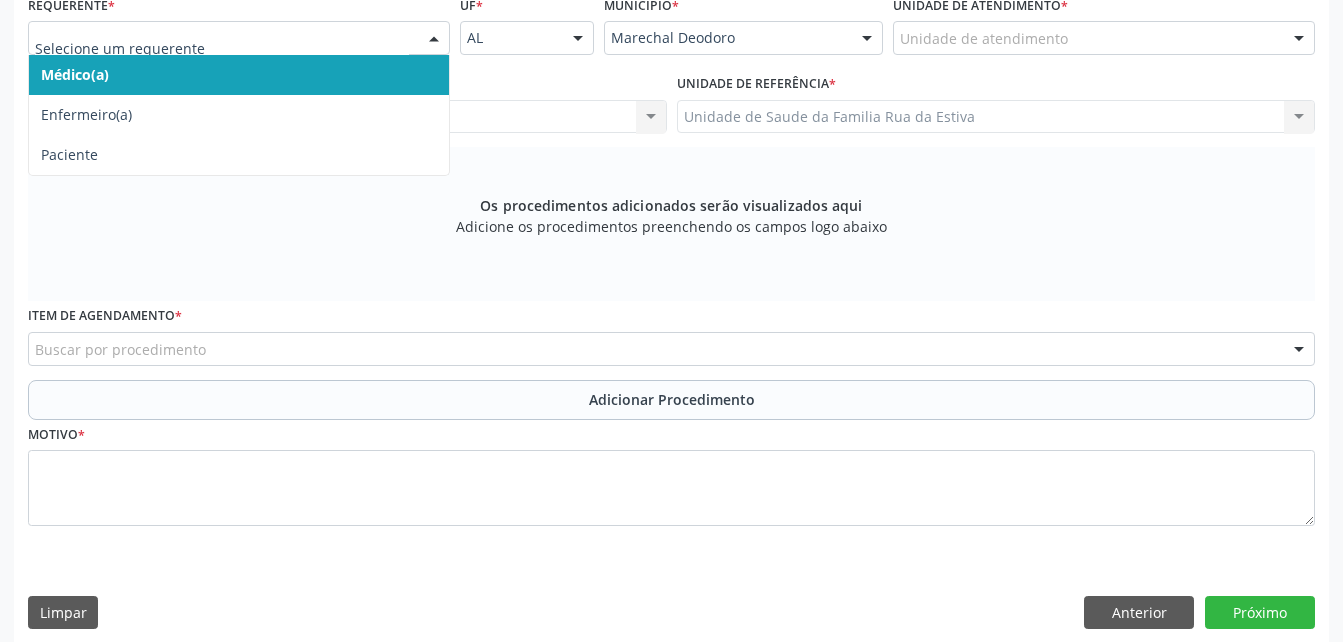 scroll, scrollTop: 487, scrollLeft: 0, axis: vertical 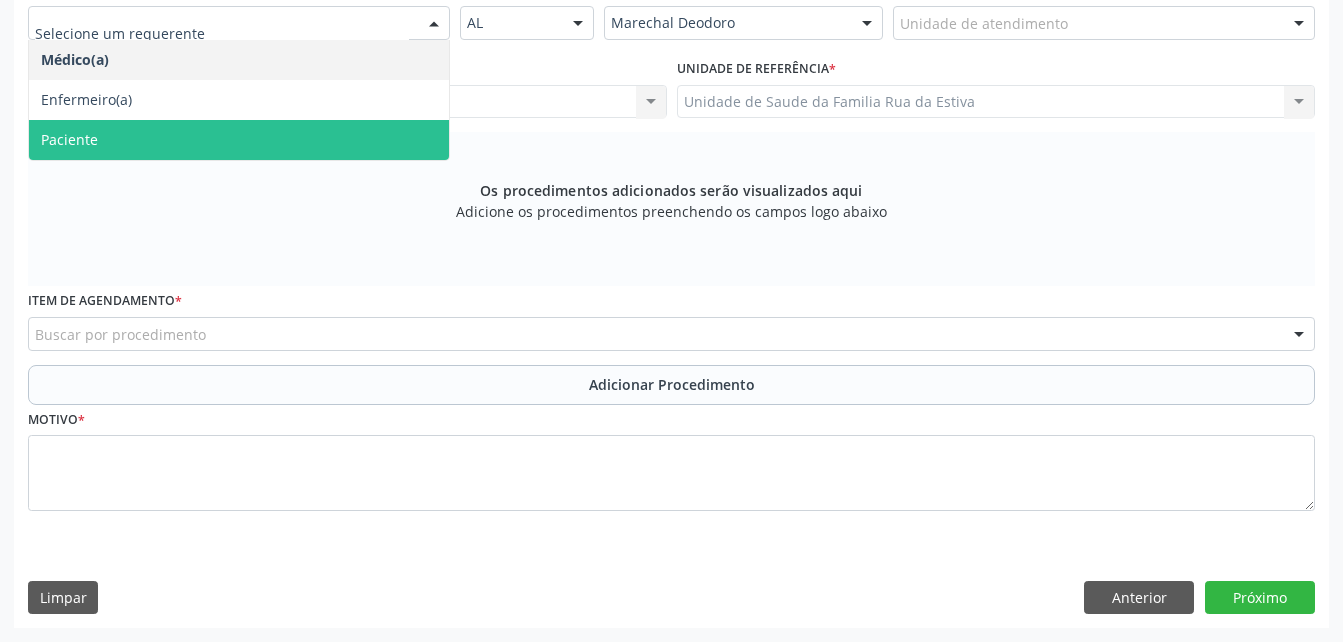 click on "Paciente" at bounding box center (239, 140) 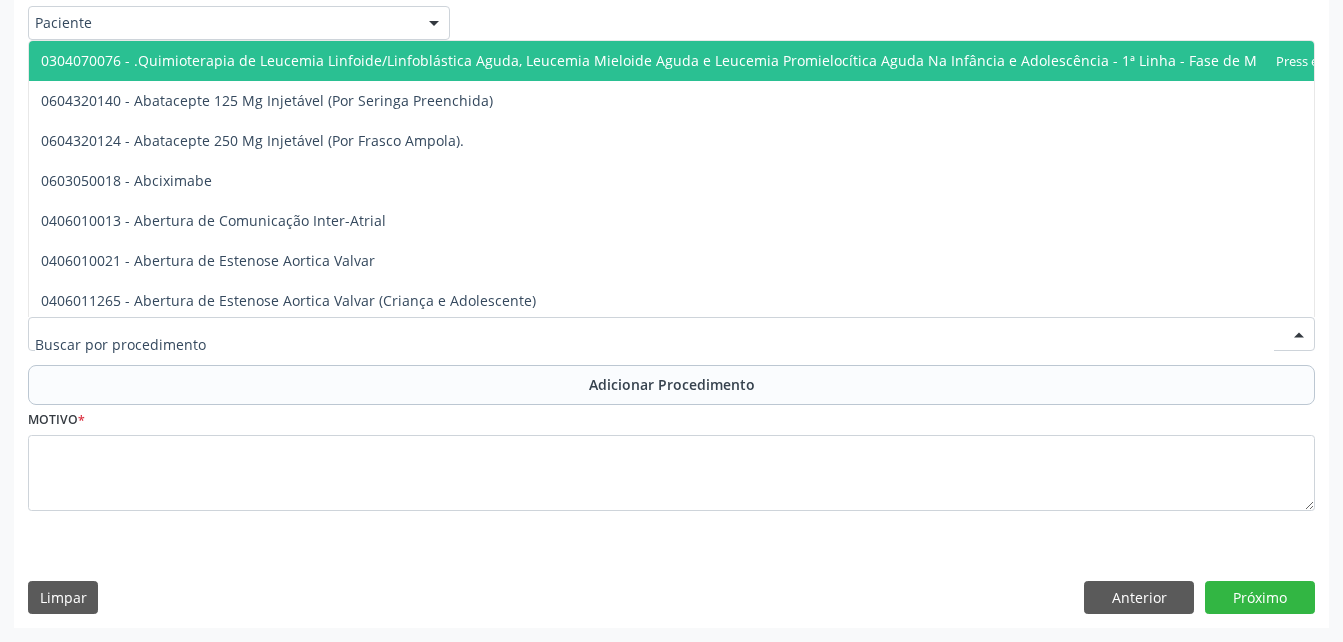 click at bounding box center (671, 334) 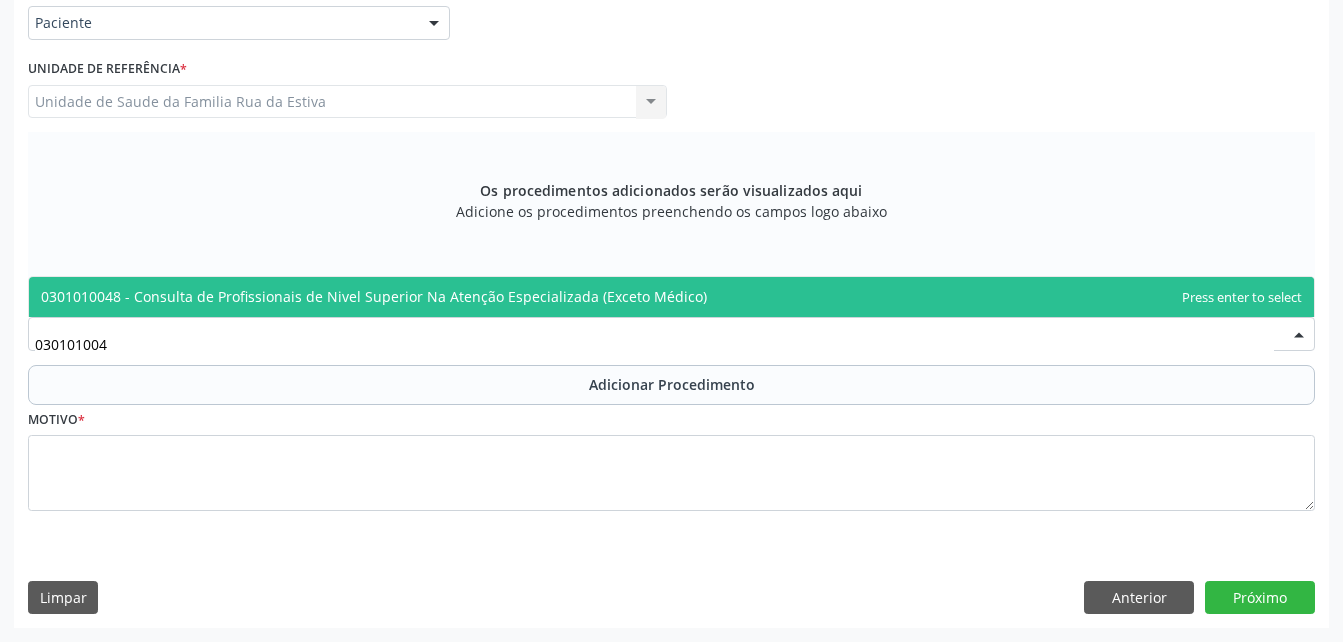 type on "0301010048" 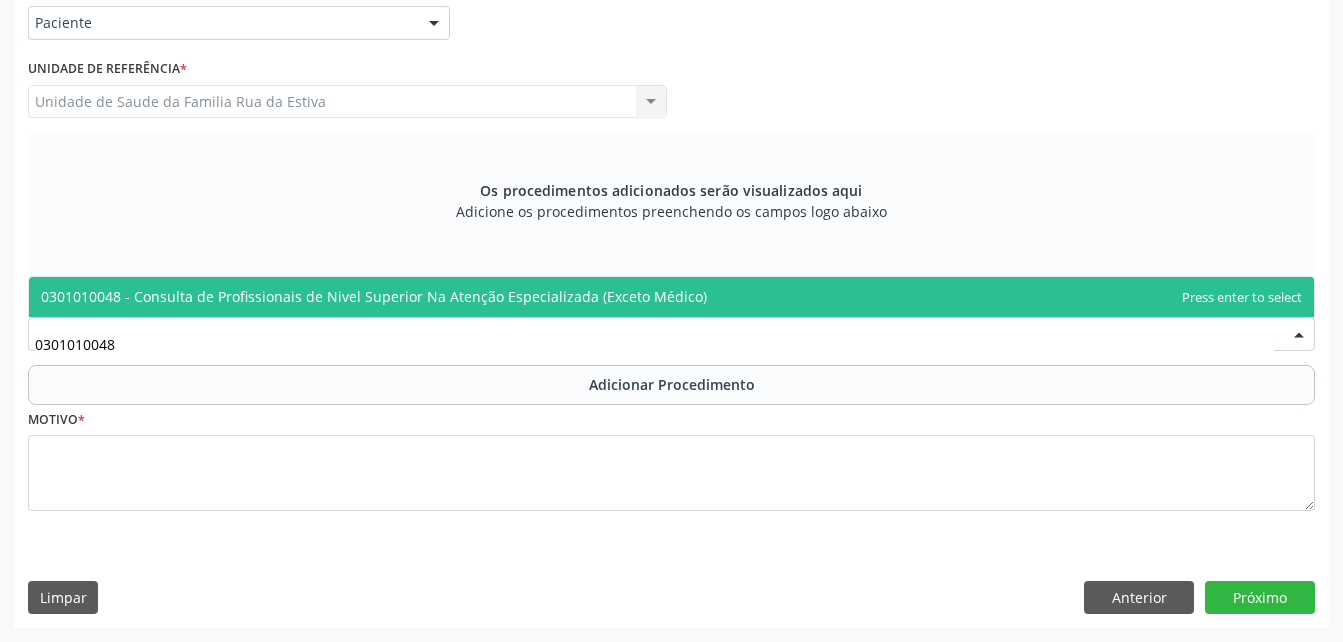 click on "0301010048 - Consulta de Profissionais de Nivel Superior Na Atenção Especializada (Exceto Médico)" at bounding box center (374, 296) 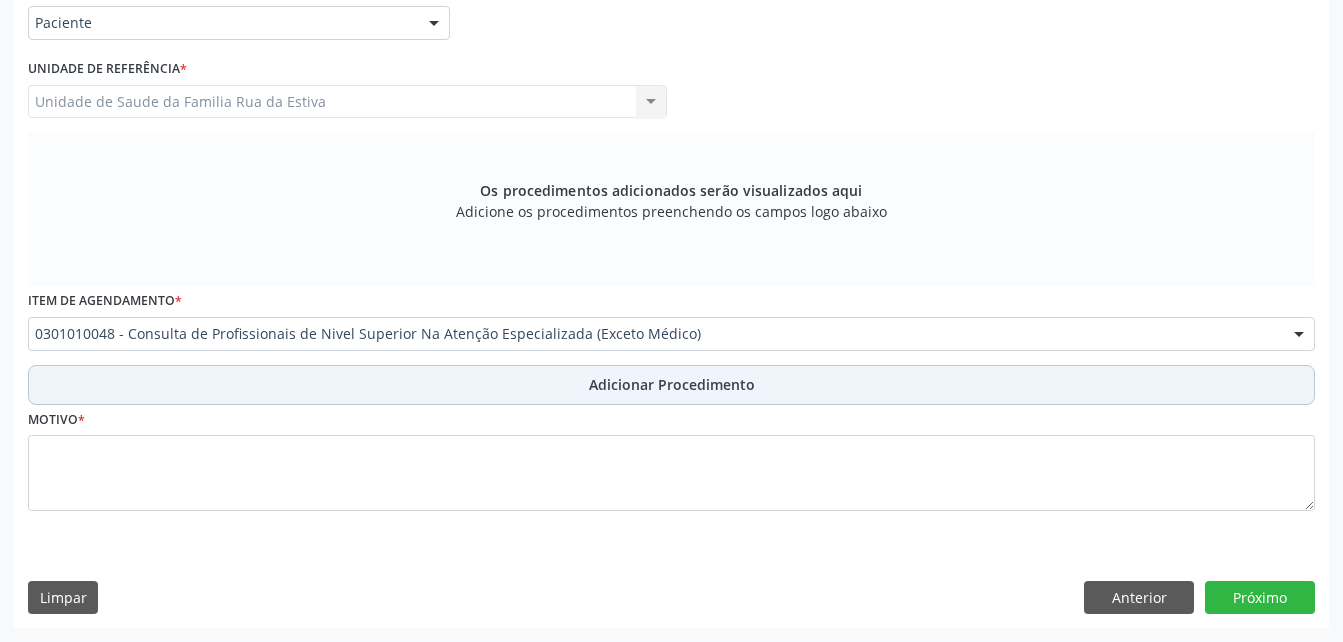 click on "Adicionar Procedimento" at bounding box center (671, 385) 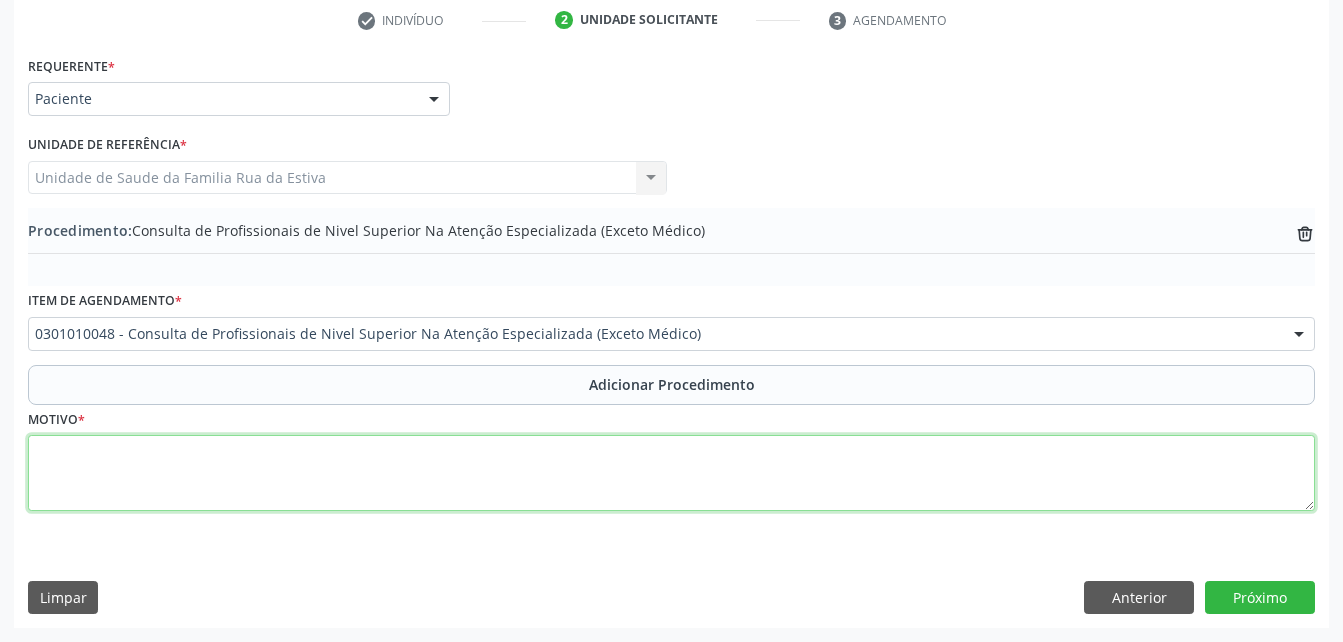 click at bounding box center [671, 473] 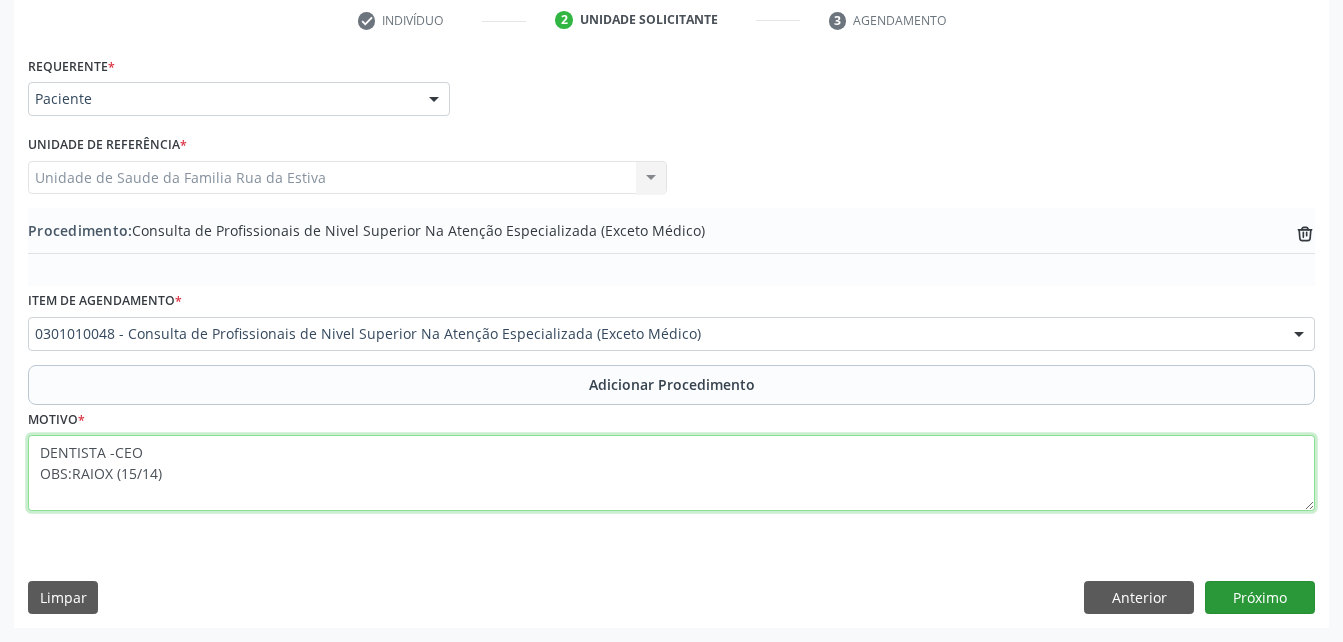 type on "DENTISTA -CEO
OBS:RAIOX (15/14)" 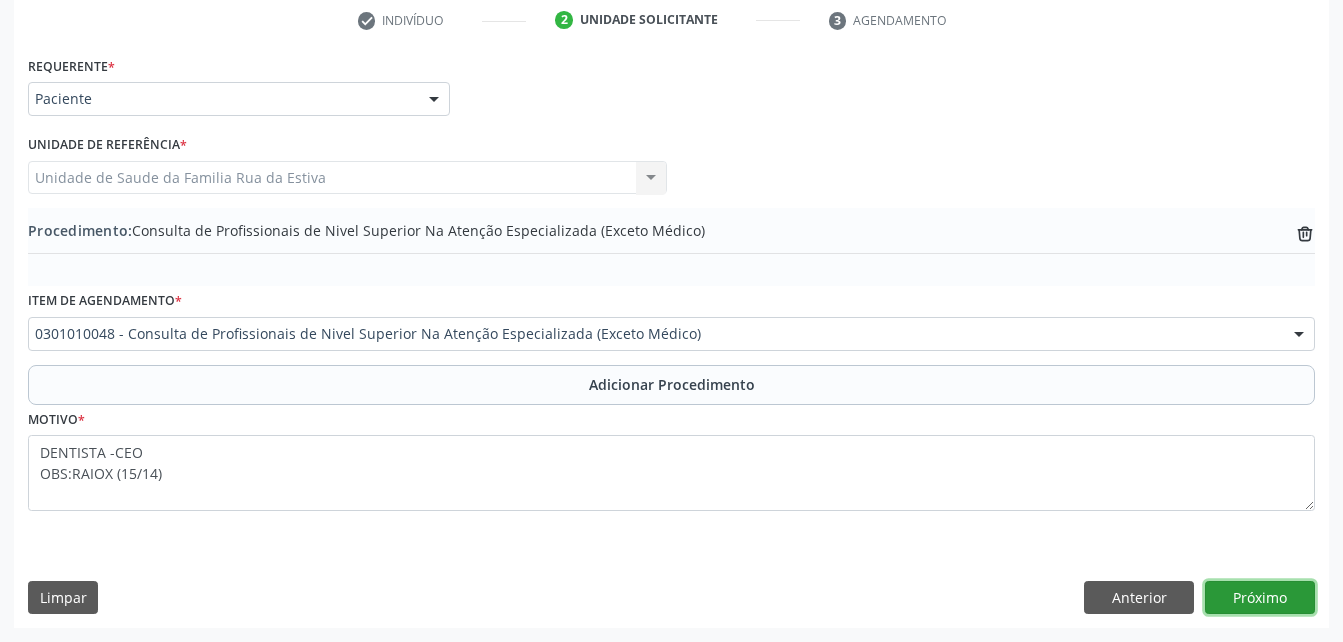 click on "Próximo" at bounding box center (1260, 598) 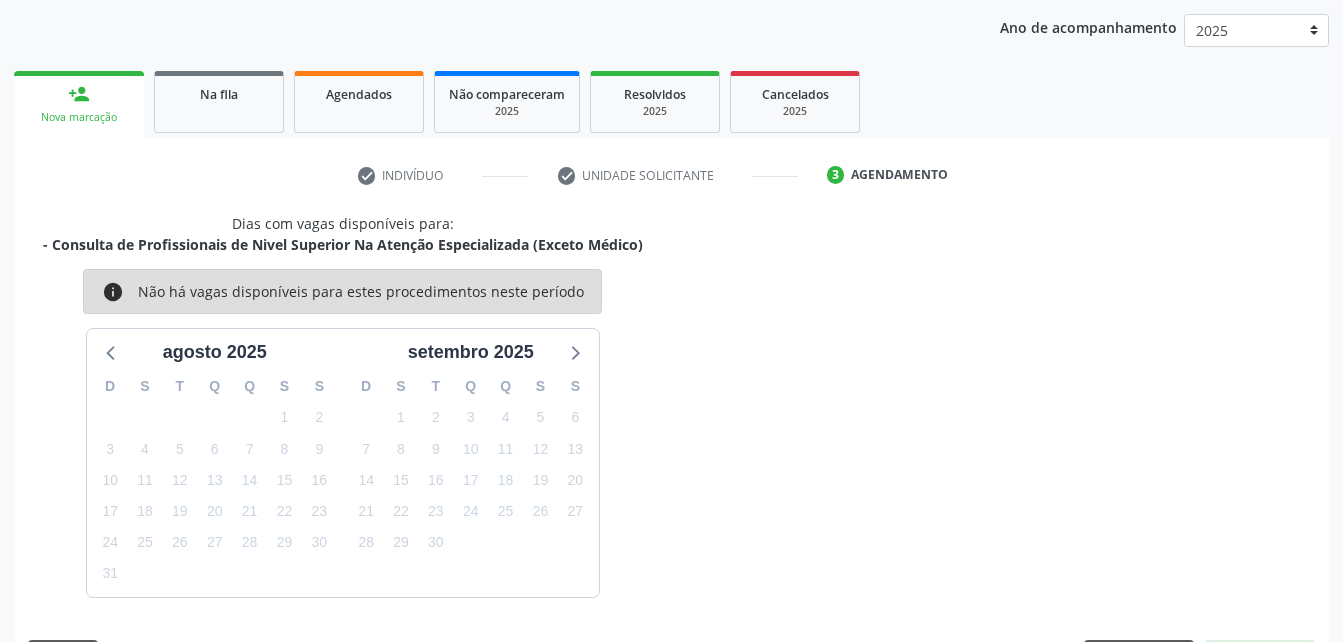 scroll, scrollTop: 315, scrollLeft: 0, axis: vertical 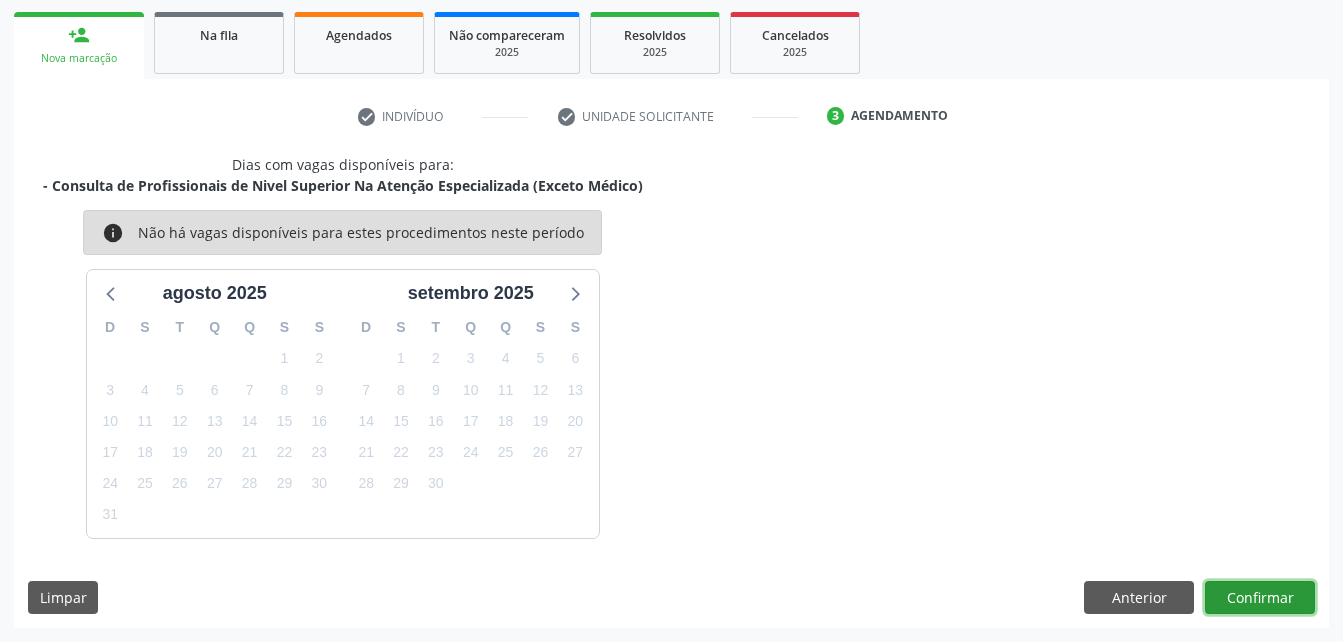 click on "Confirmar" at bounding box center (1260, 598) 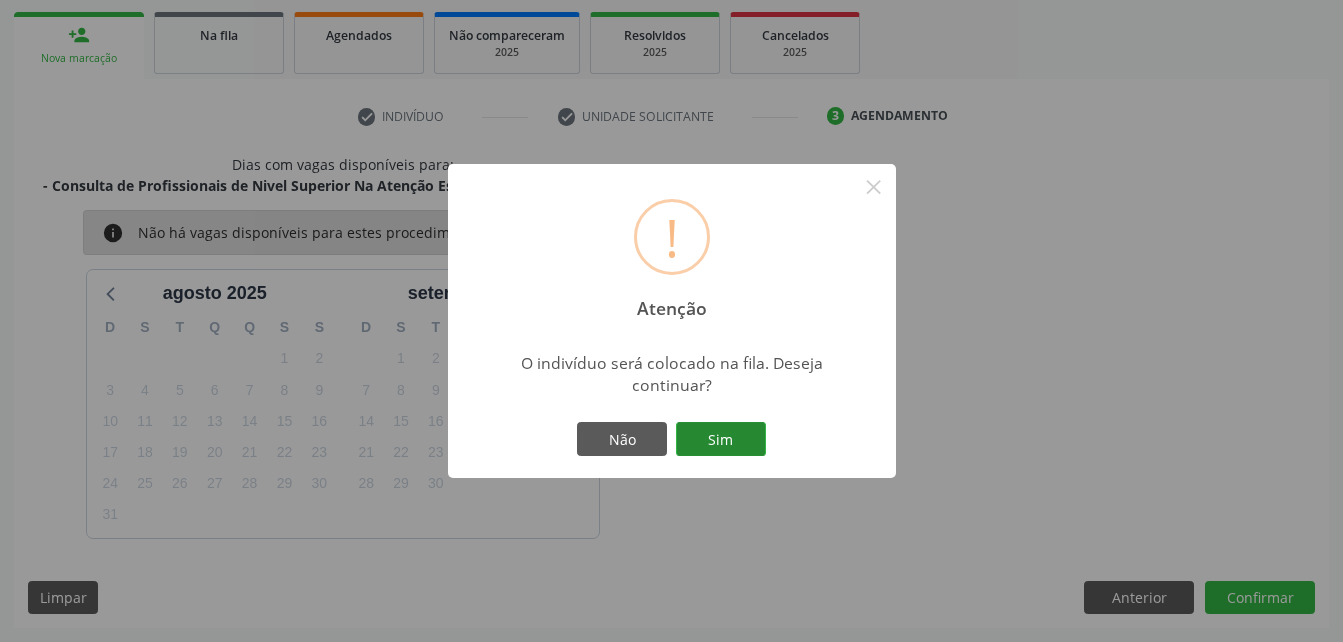 click on "Sim" at bounding box center (721, 439) 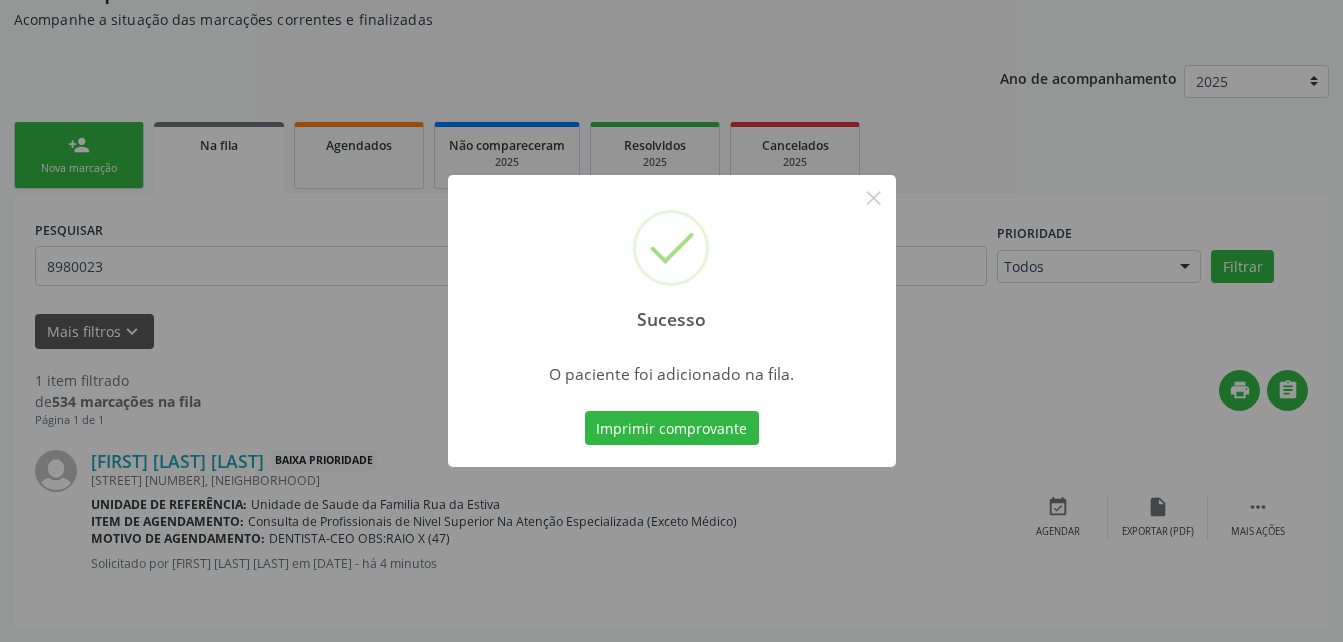 scroll, scrollTop: 53, scrollLeft: 0, axis: vertical 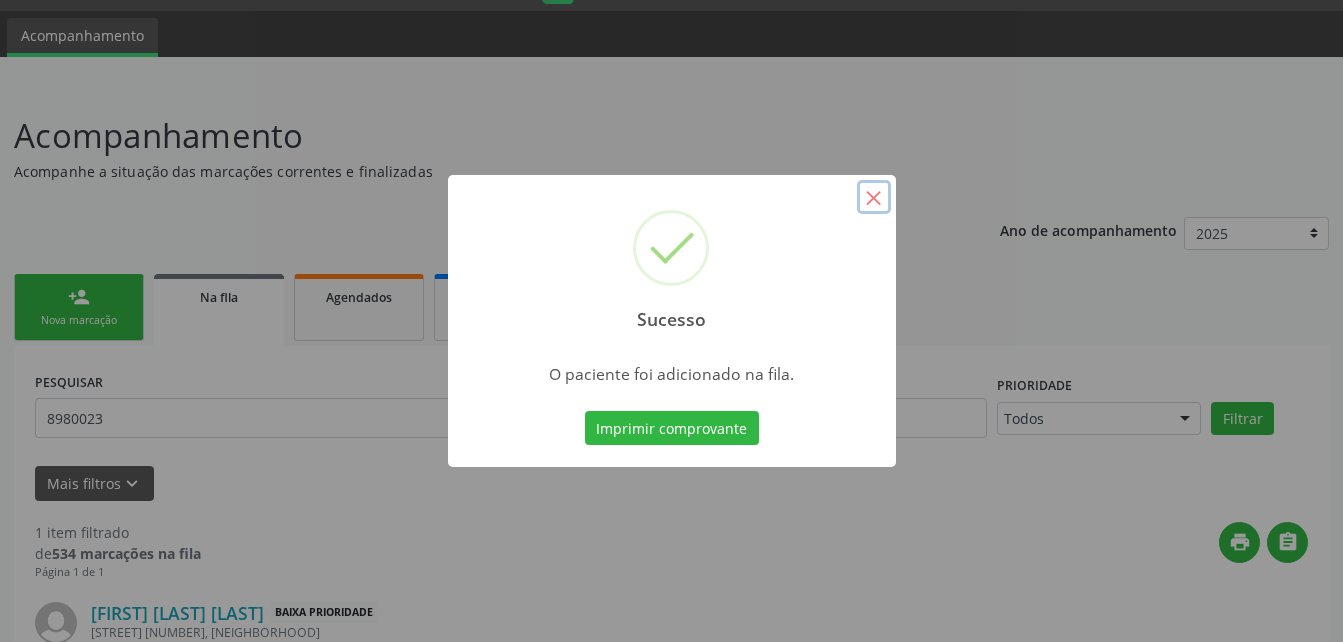 click on "×" at bounding box center (874, 197) 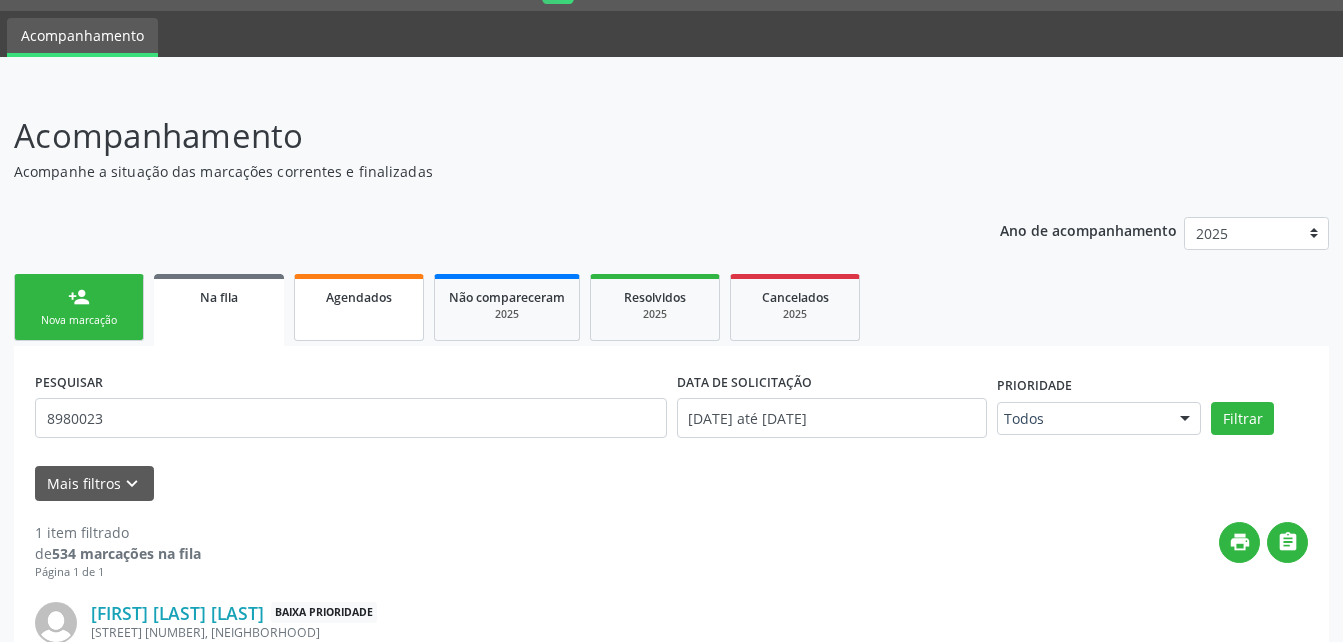 drag, startPoint x: 114, startPoint y: 287, endPoint x: 361, endPoint y: 330, distance: 250.71498 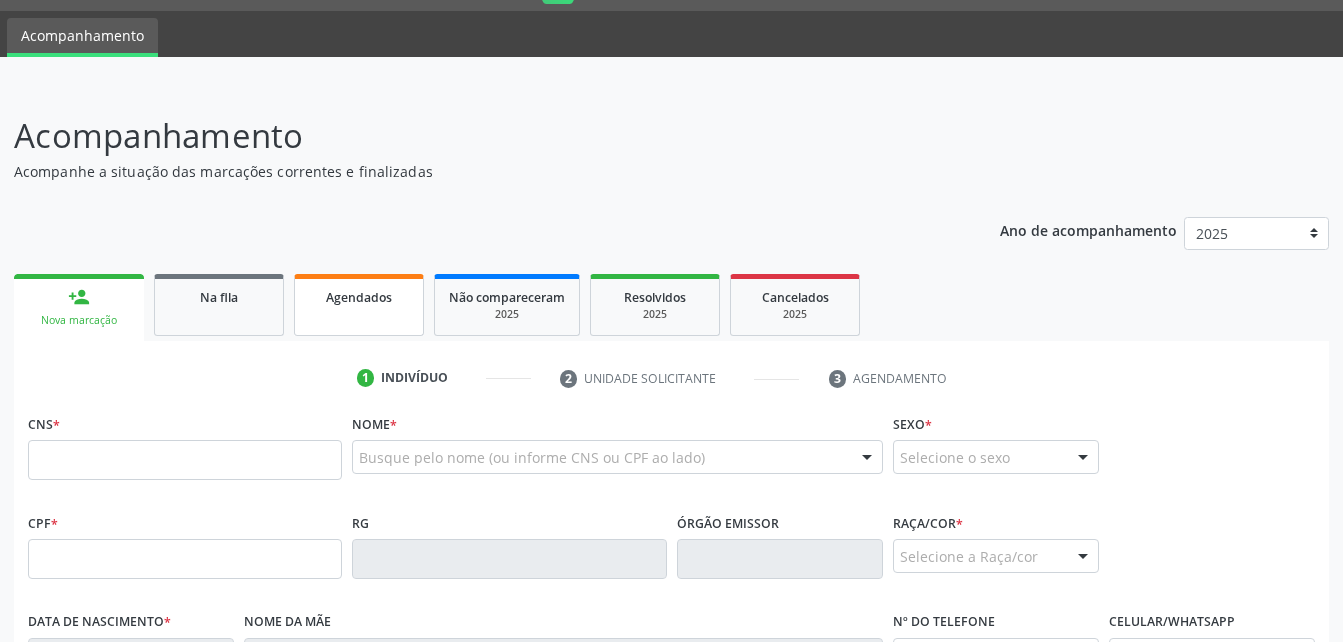 click on "Agendados" at bounding box center (359, 305) 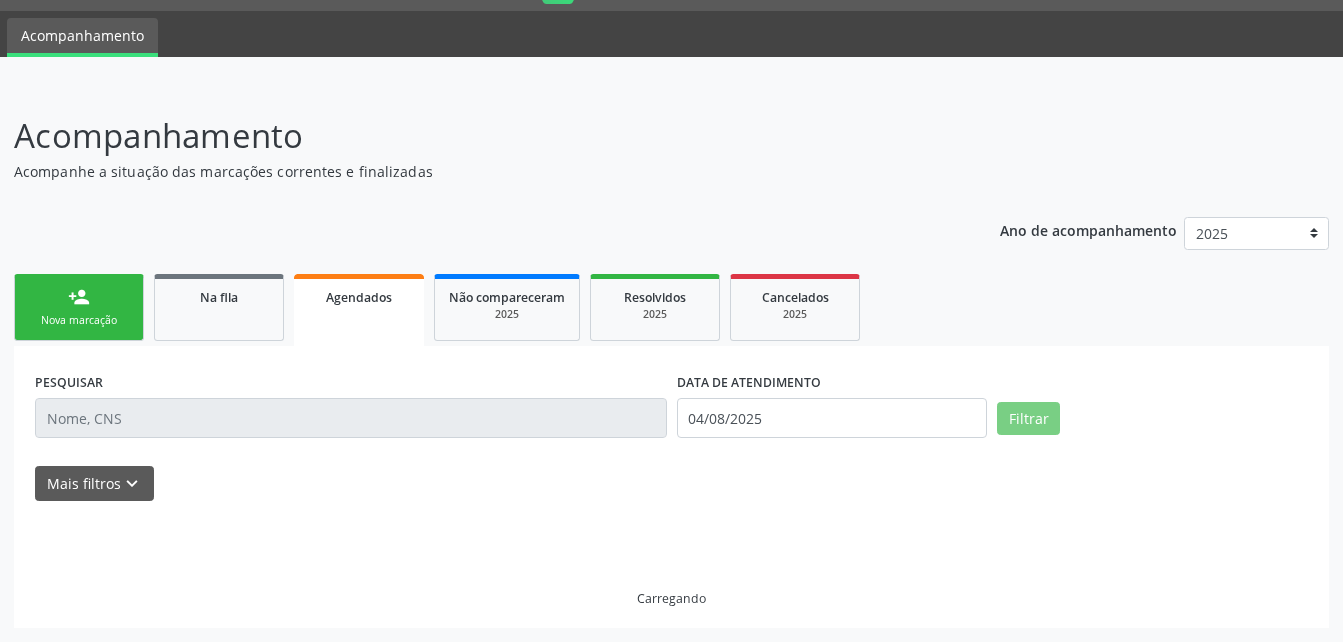 click on "Agendados" at bounding box center (359, 310) 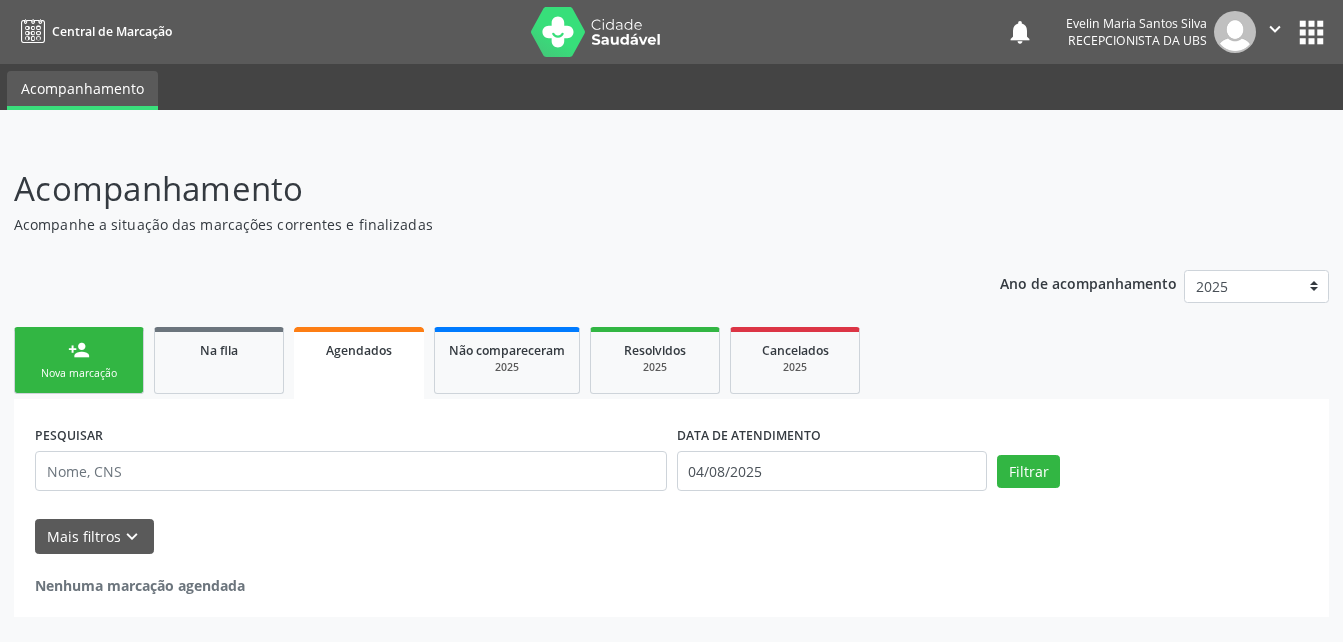 scroll, scrollTop: 0, scrollLeft: 0, axis: both 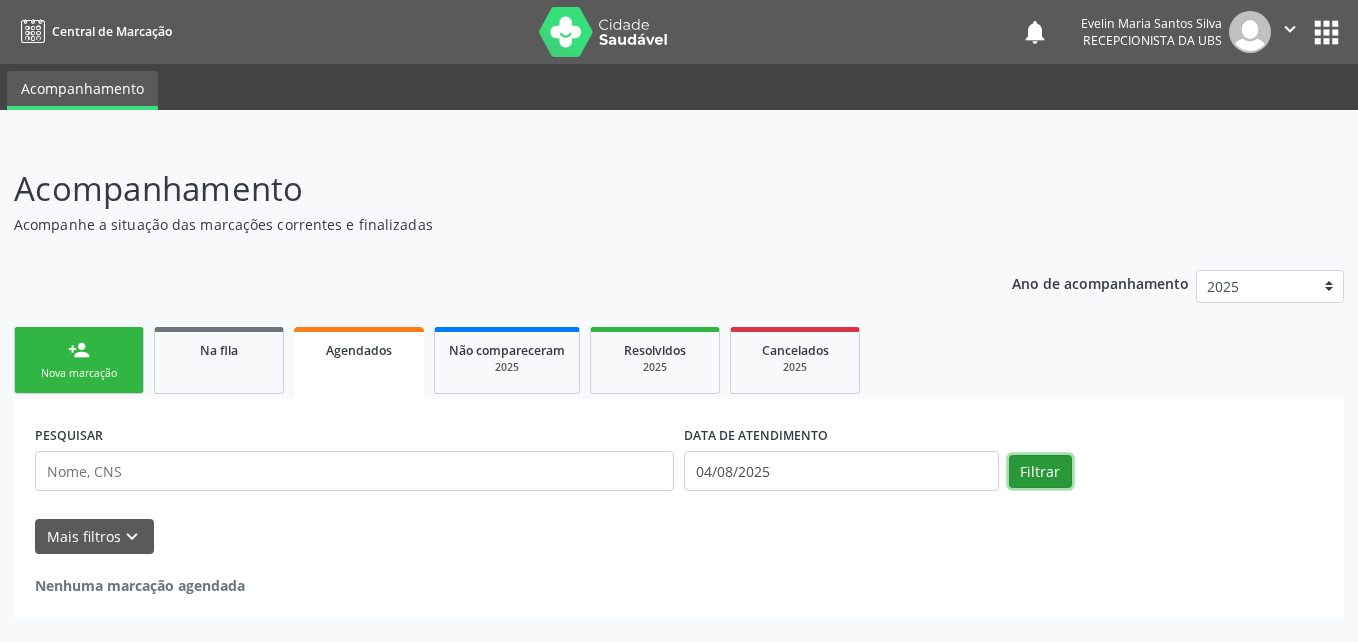 click on "Filtrar" at bounding box center (1040, 472) 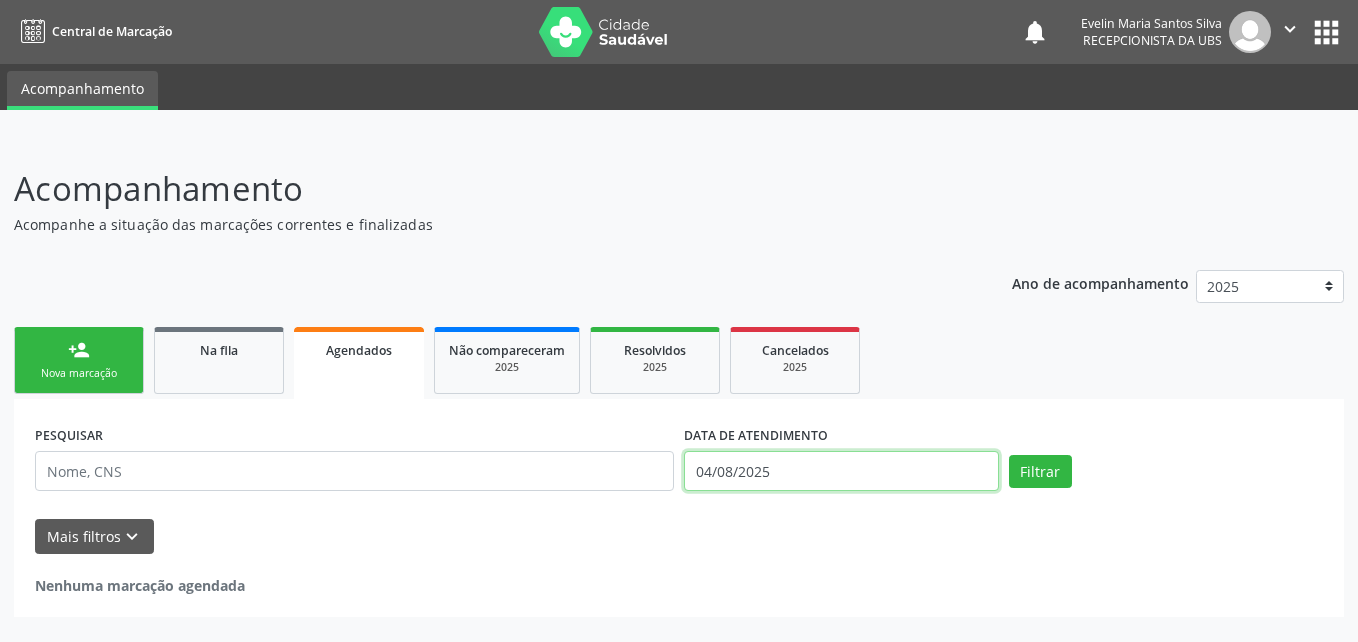click on "04/08/2025" at bounding box center [841, 471] 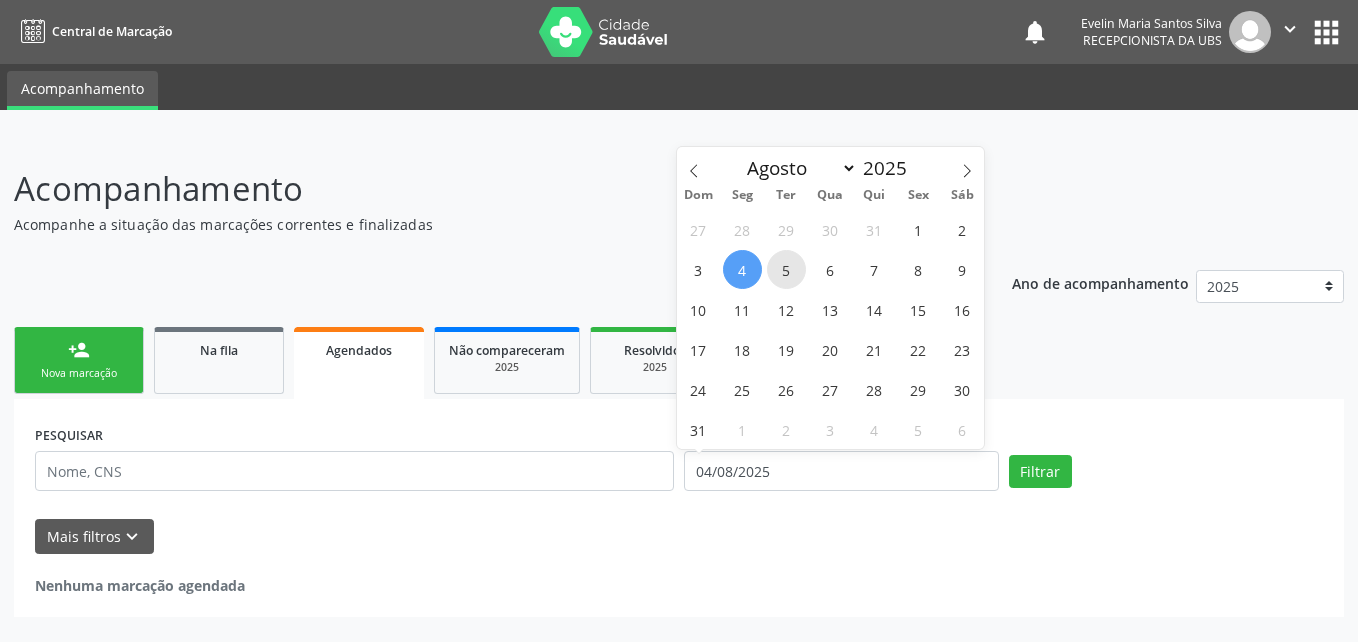 click on "5" at bounding box center [786, 269] 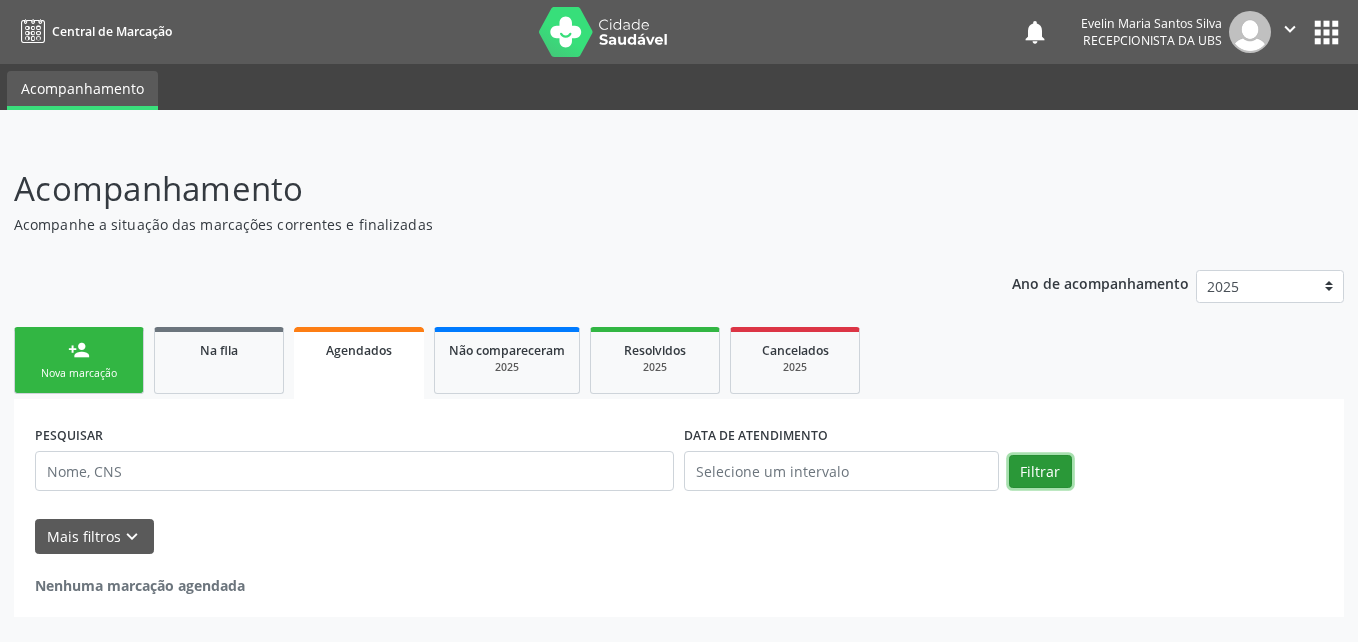 click on "Filtrar" at bounding box center (1040, 472) 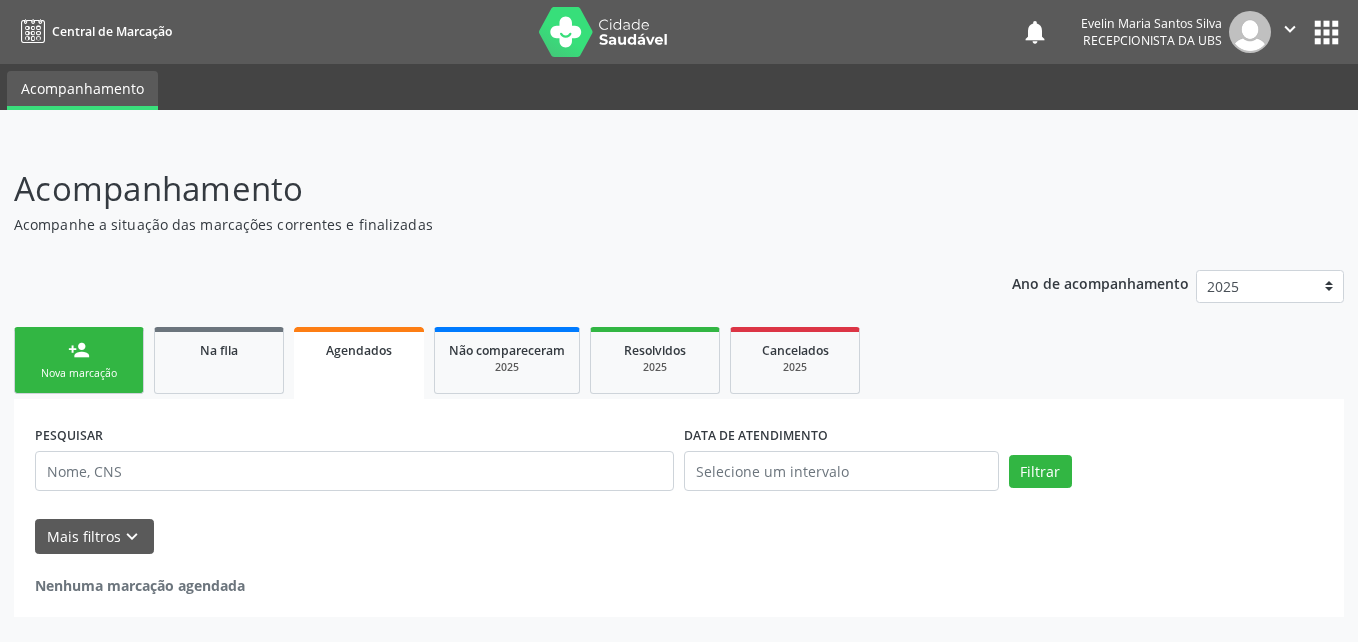 click on "person_add
Nova marcação" at bounding box center [79, 360] 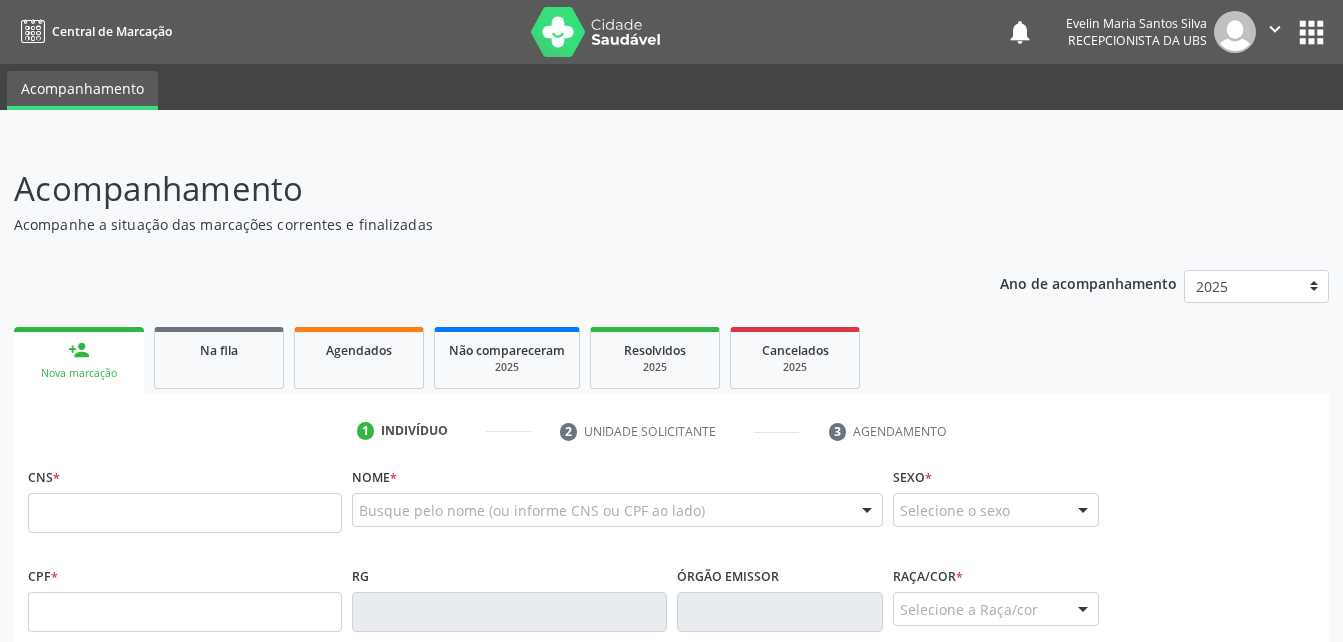 click at bounding box center [1235, 32] 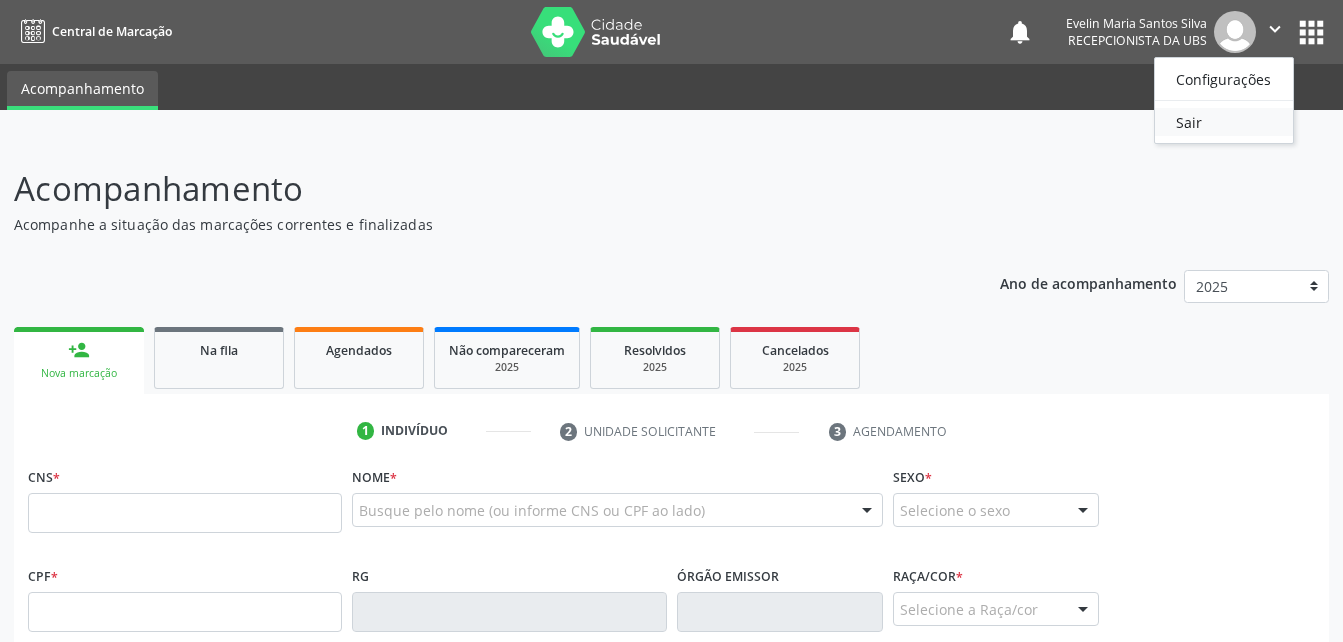 click on "Sair" at bounding box center [1224, 122] 